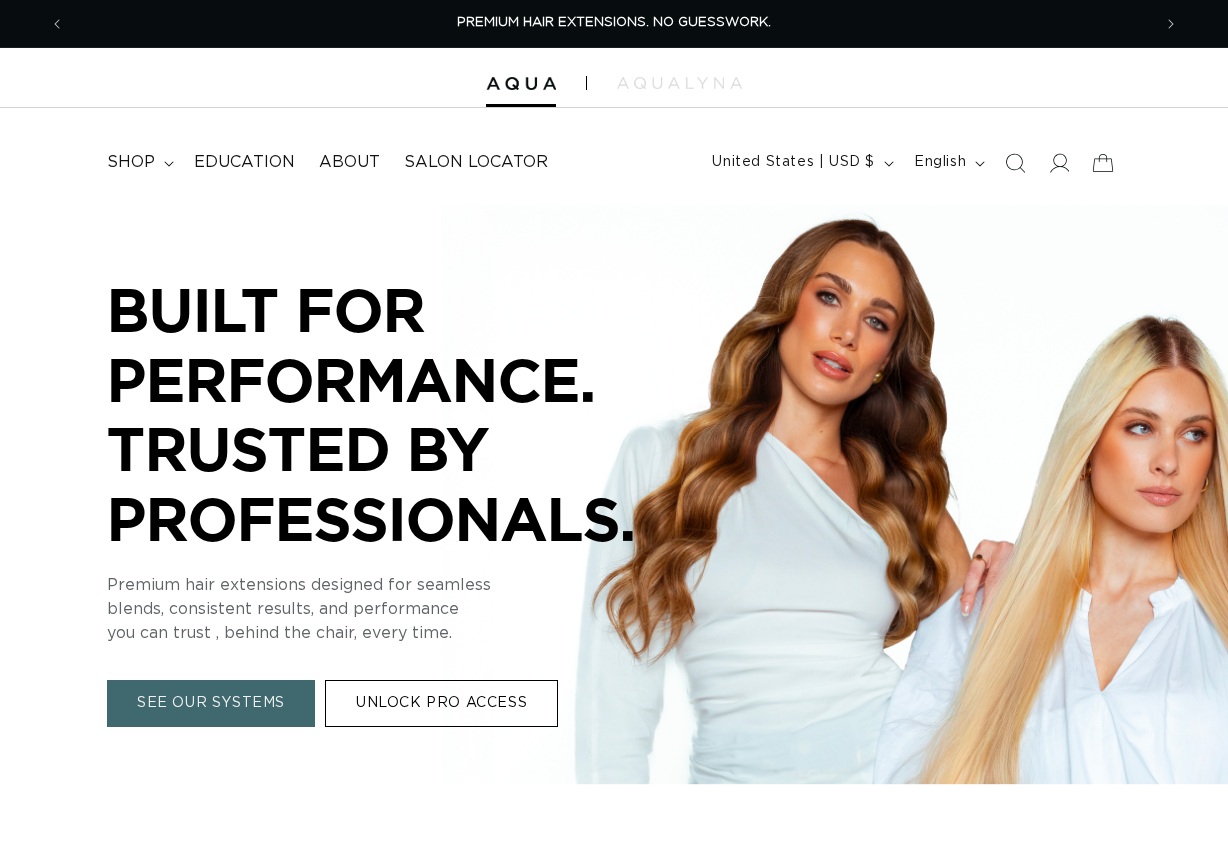scroll, scrollTop: 0, scrollLeft: 0, axis: both 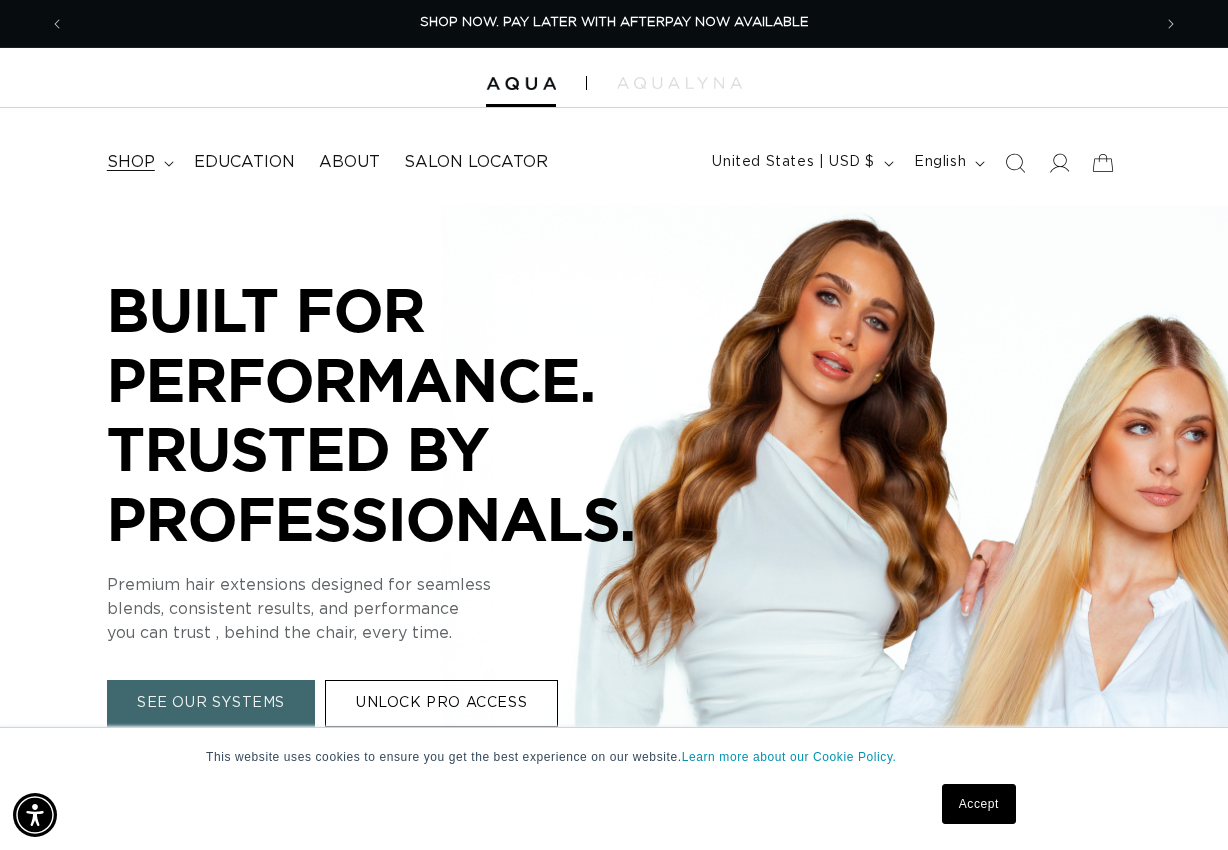 click 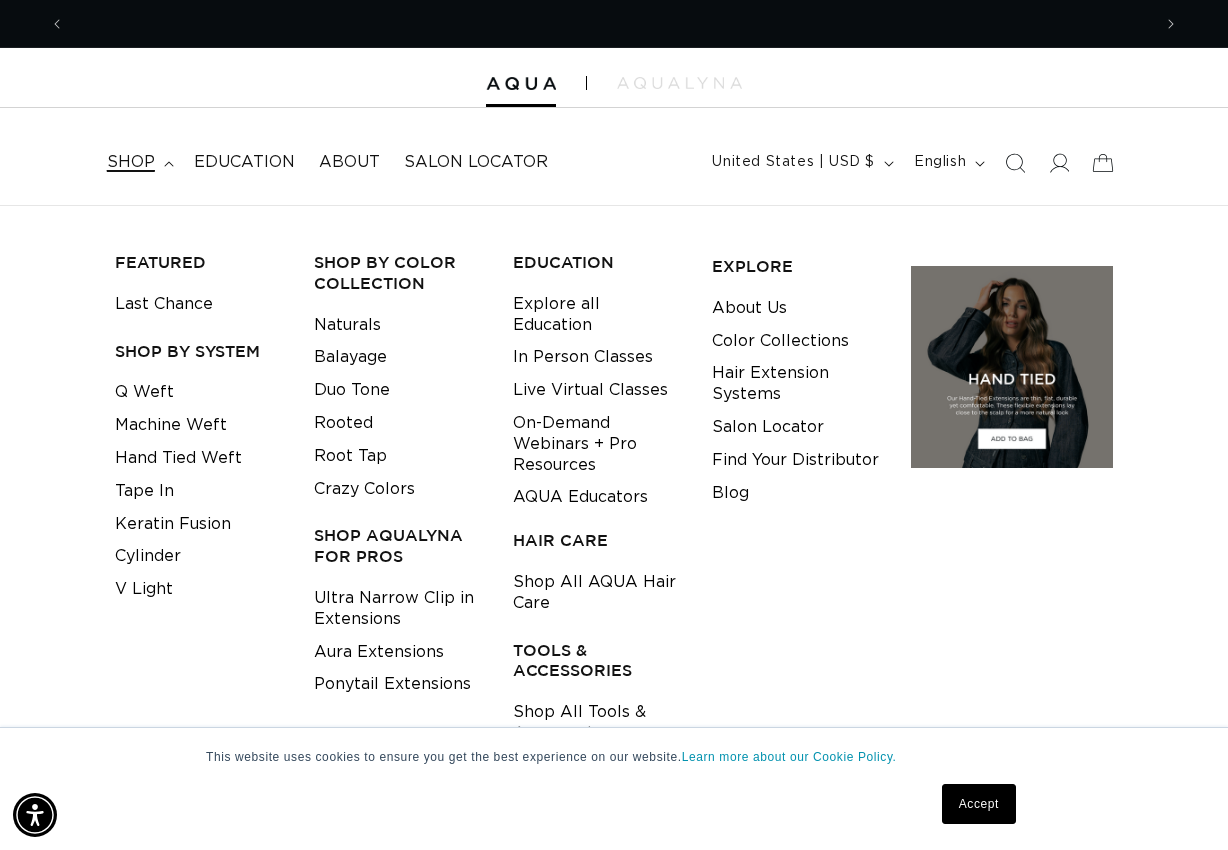 scroll, scrollTop: 0, scrollLeft: 0, axis: both 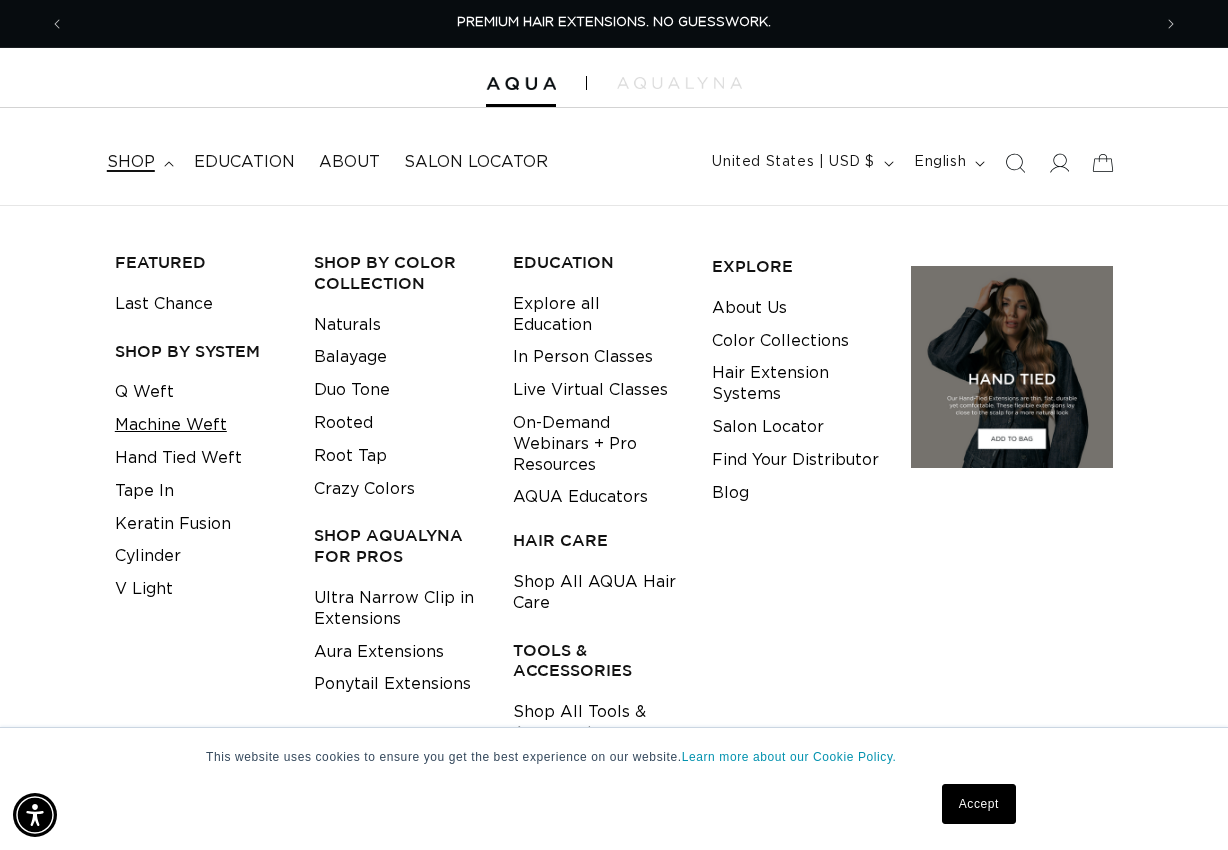 click on "Machine Weft" at bounding box center [171, 425] 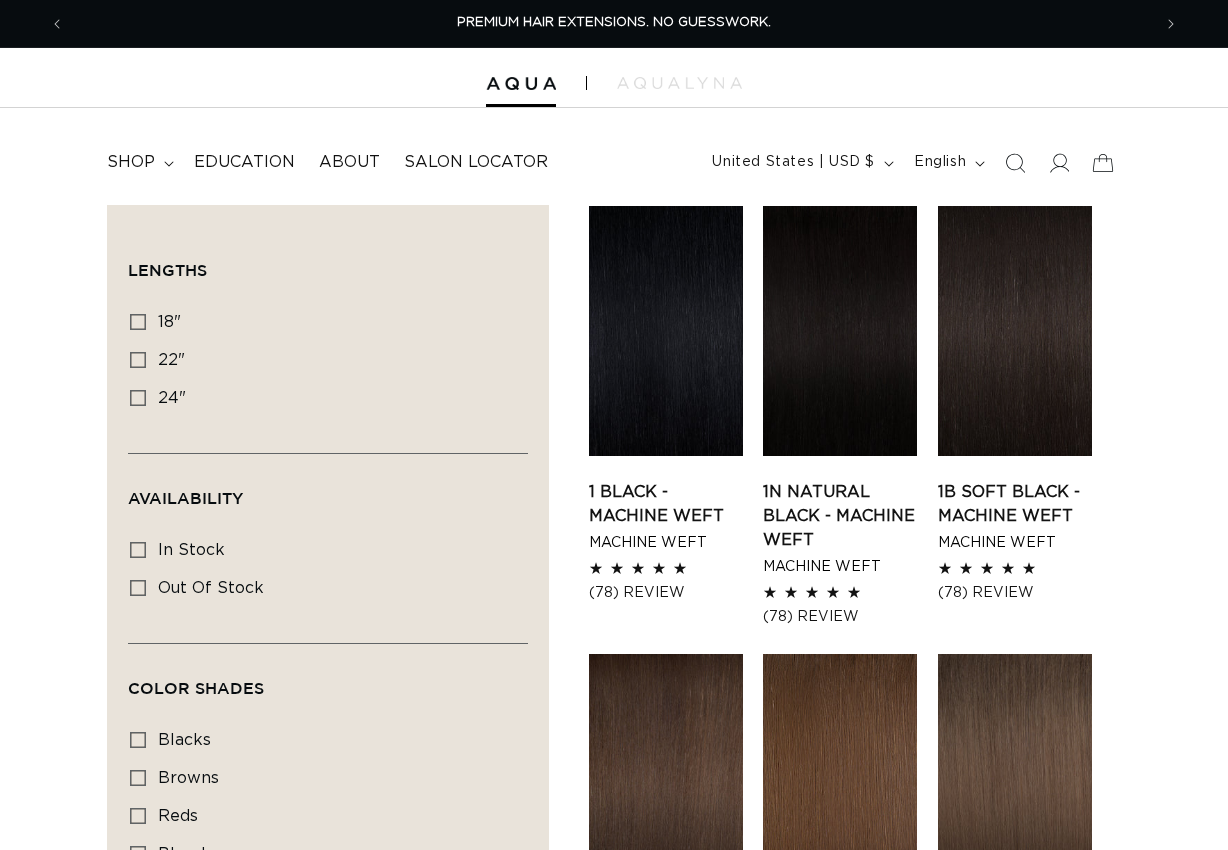 scroll, scrollTop: 0, scrollLeft: 0, axis: both 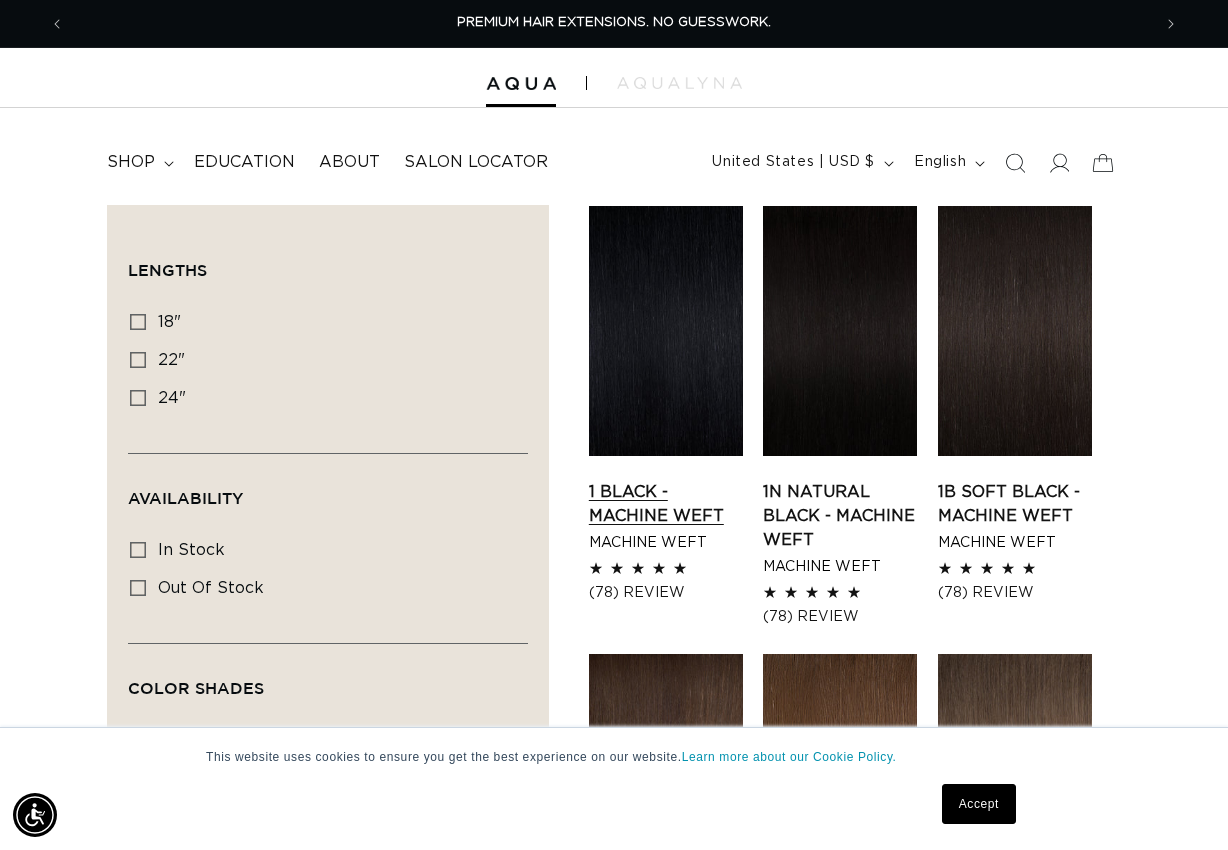 click on "1 Black - Machine Weft" at bounding box center [666, 504] 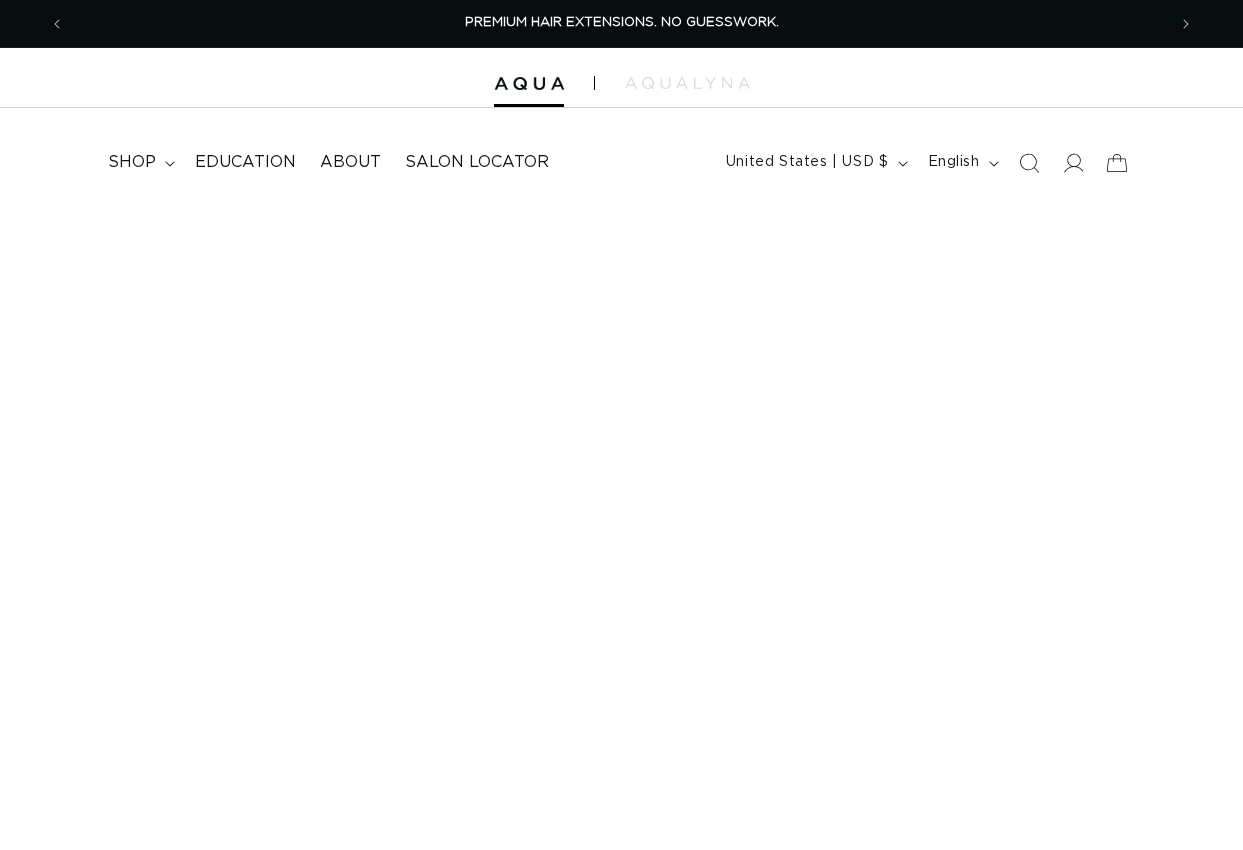 scroll, scrollTop: 0, scrollLeft: 0, axis: both 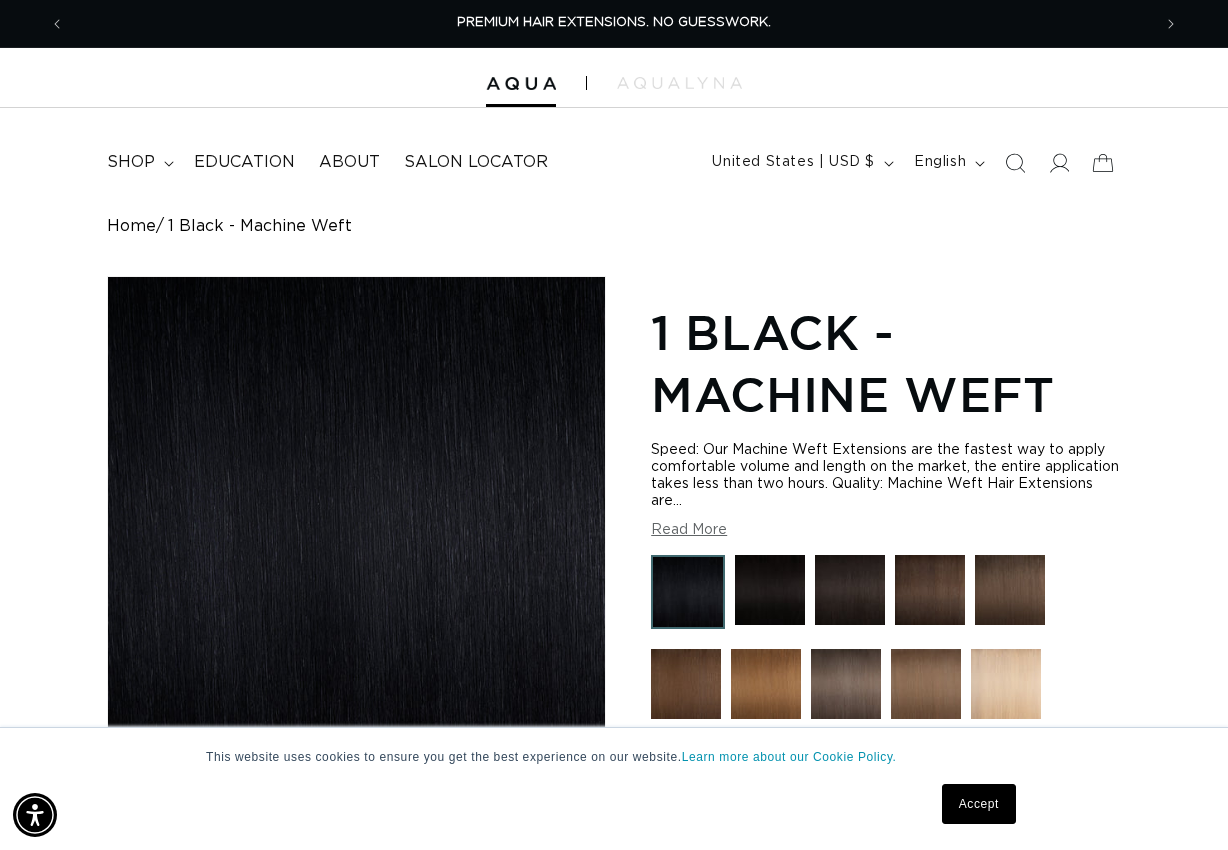 click on "Accept" at bounding box center [979, 804] 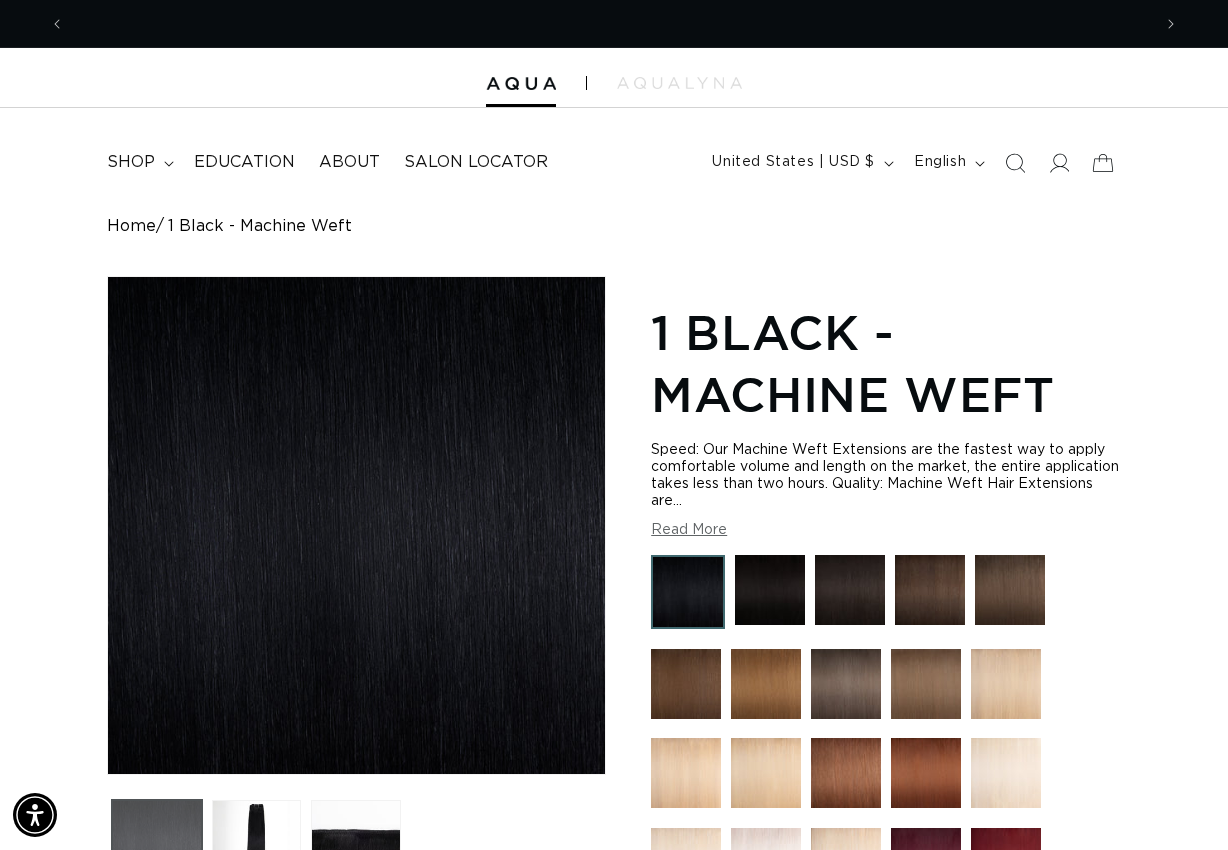 scroll, scrollTop: 0, scrollLeft: 0, axis: both 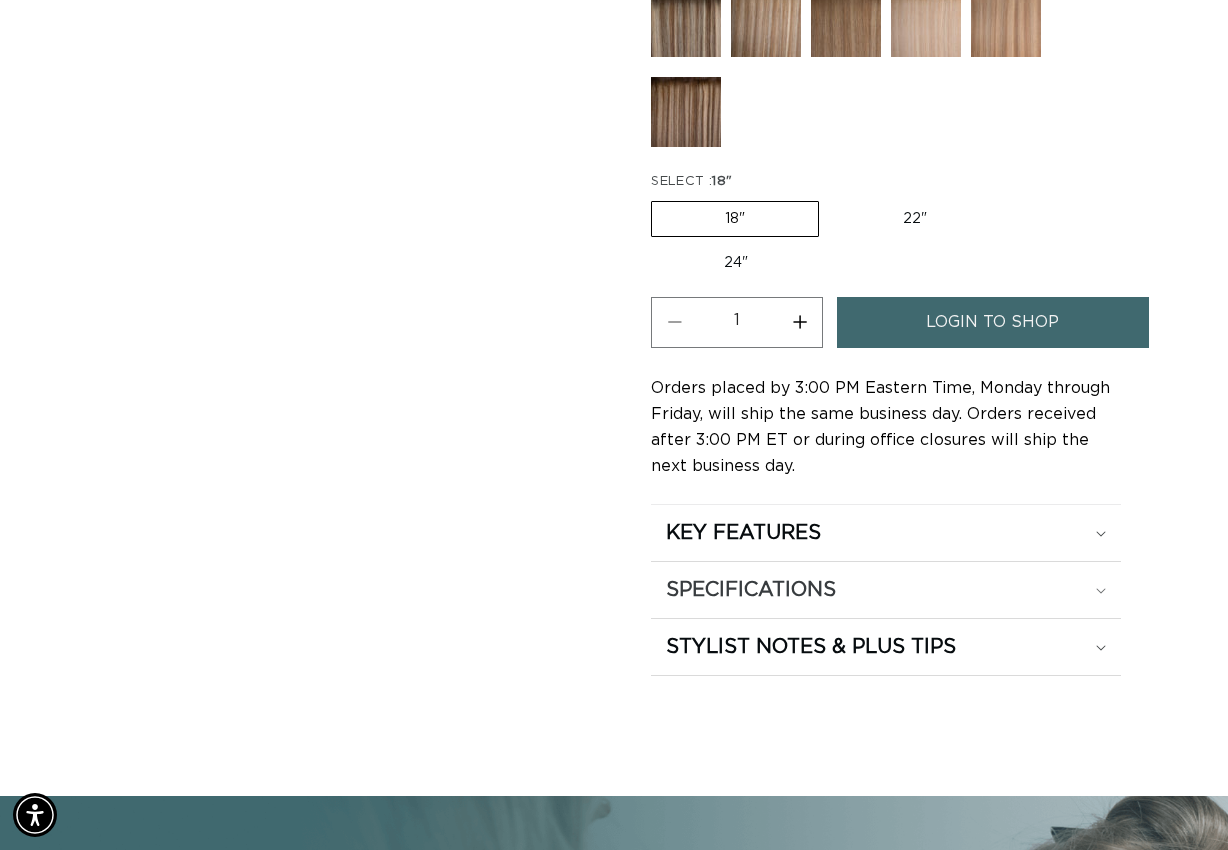 click on "SPECIFICATIONS" at bounding box center (886, 533) 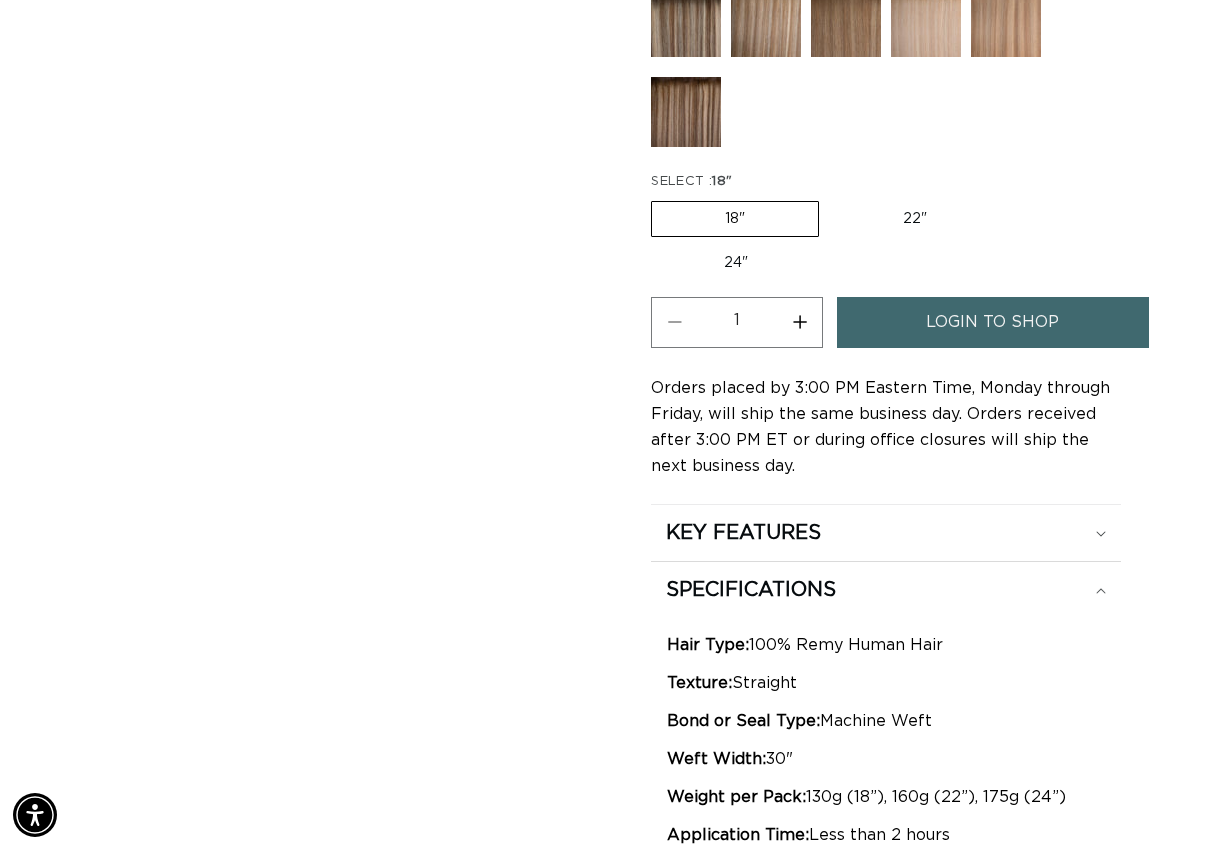 scroll, scrollTop: 0, scrollLeft: 0, axis: both 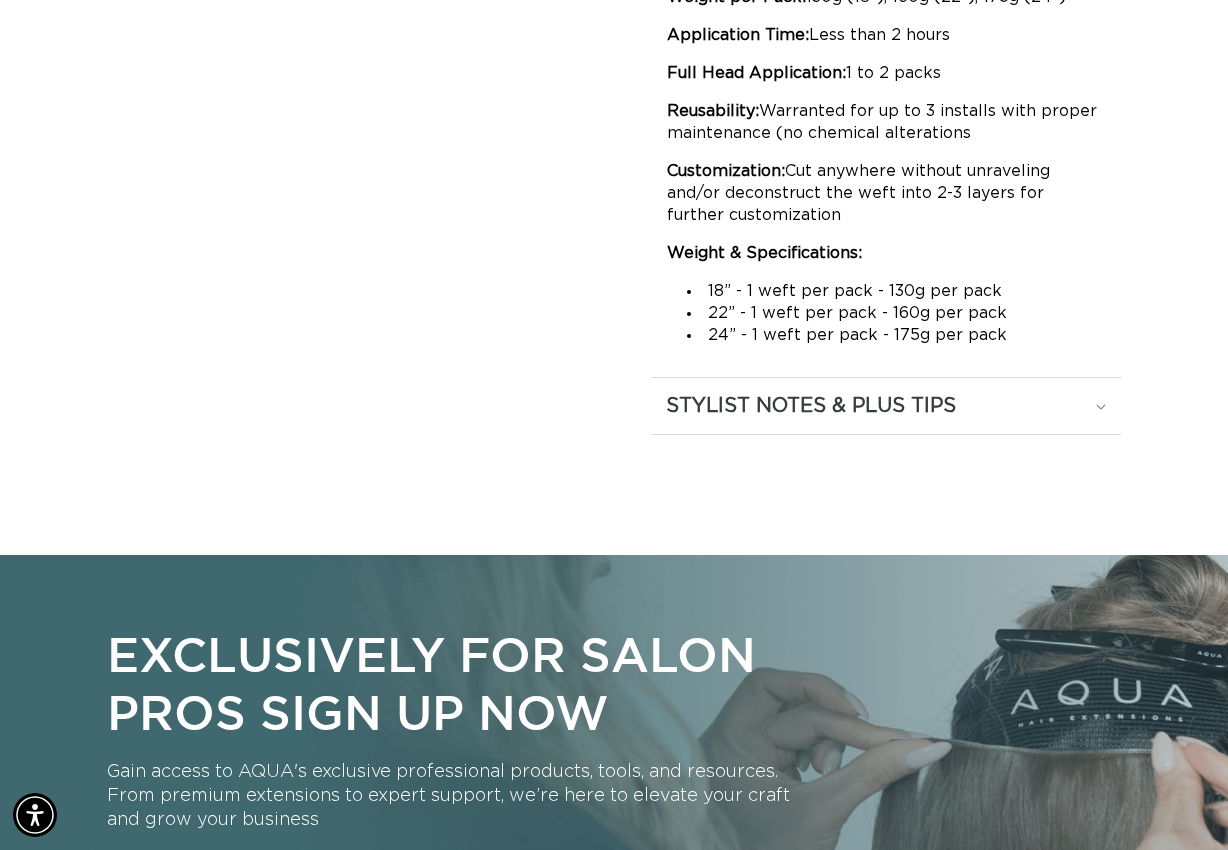 click on "STYLIST NOTES & PLUS TIPS" at bounding box center [886, -267] 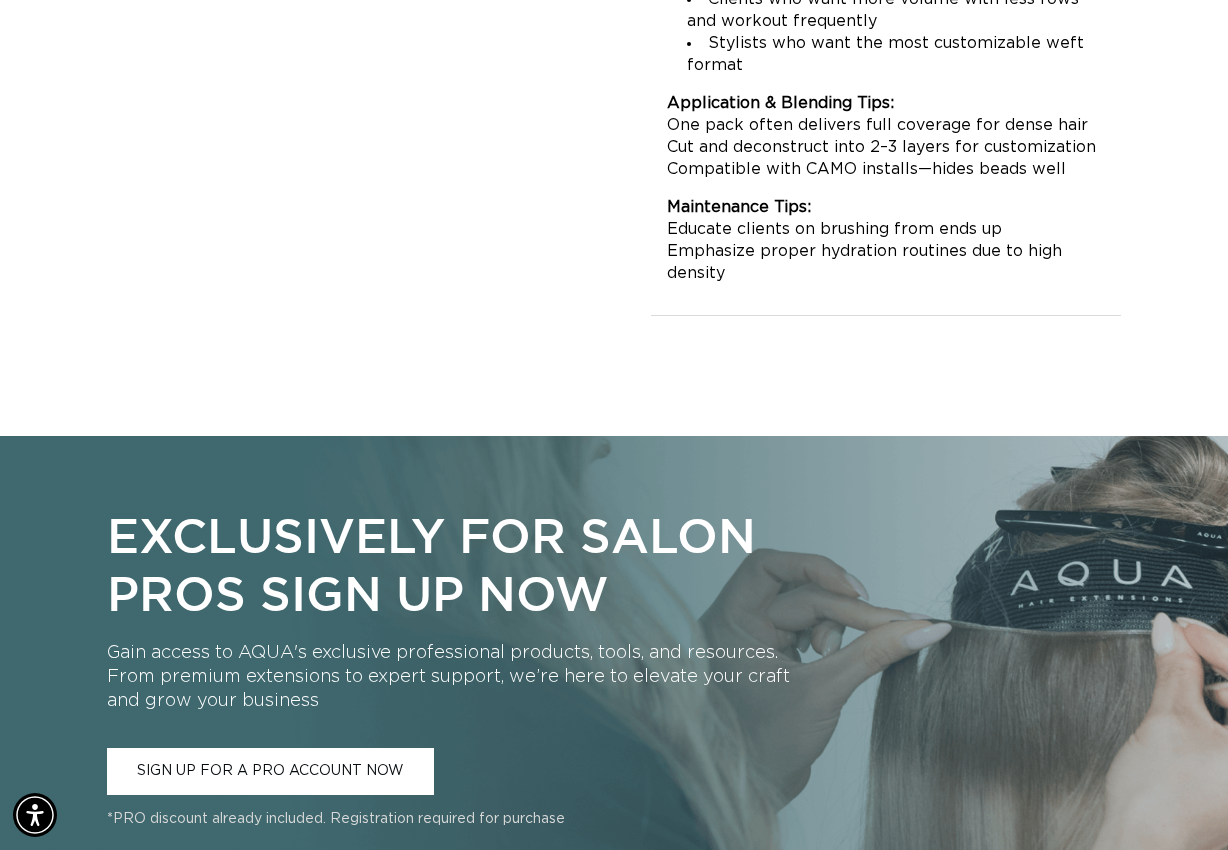 scroll, scrollTop: 0, scrollLeft: 0, axis: both 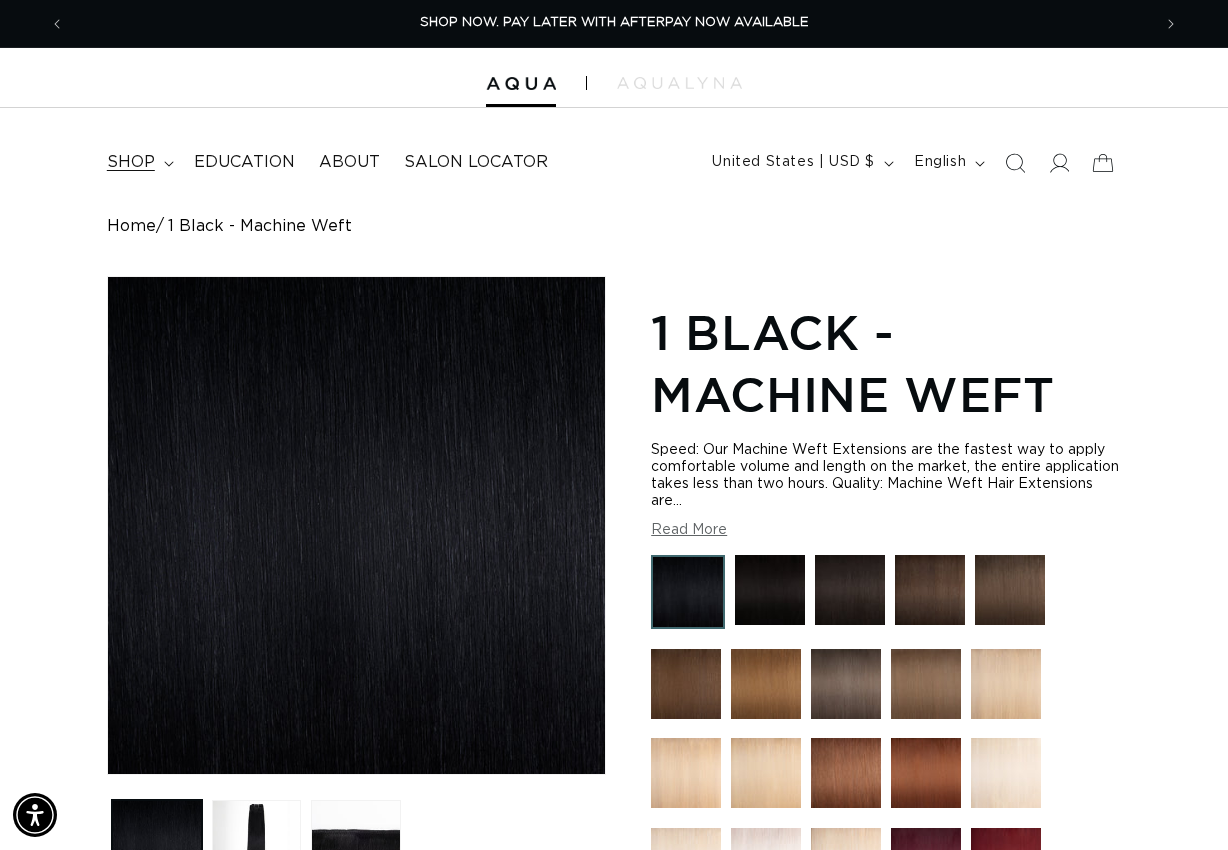 click on "shop" at bounding box center [138, 162] 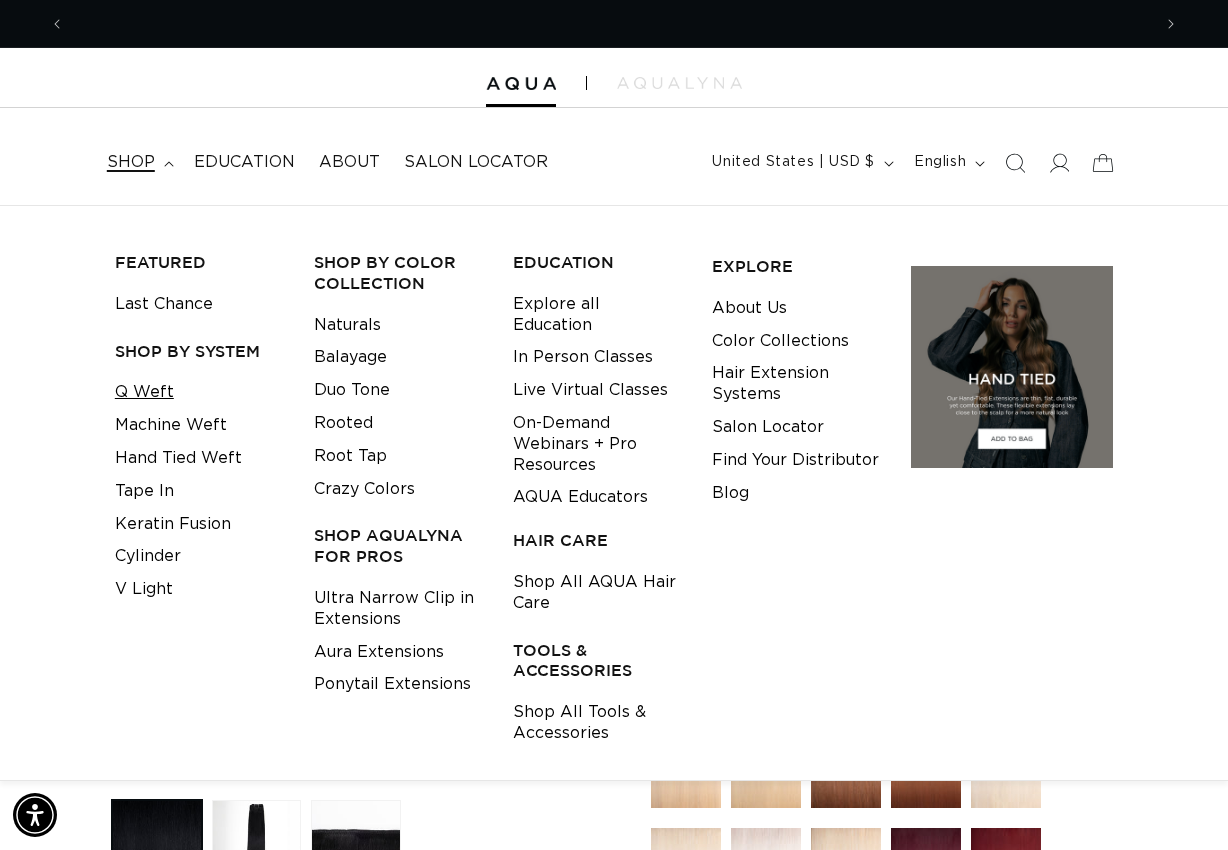 scroll, scrollTop: 0, scrollLeft: 2172, axis: horizontal 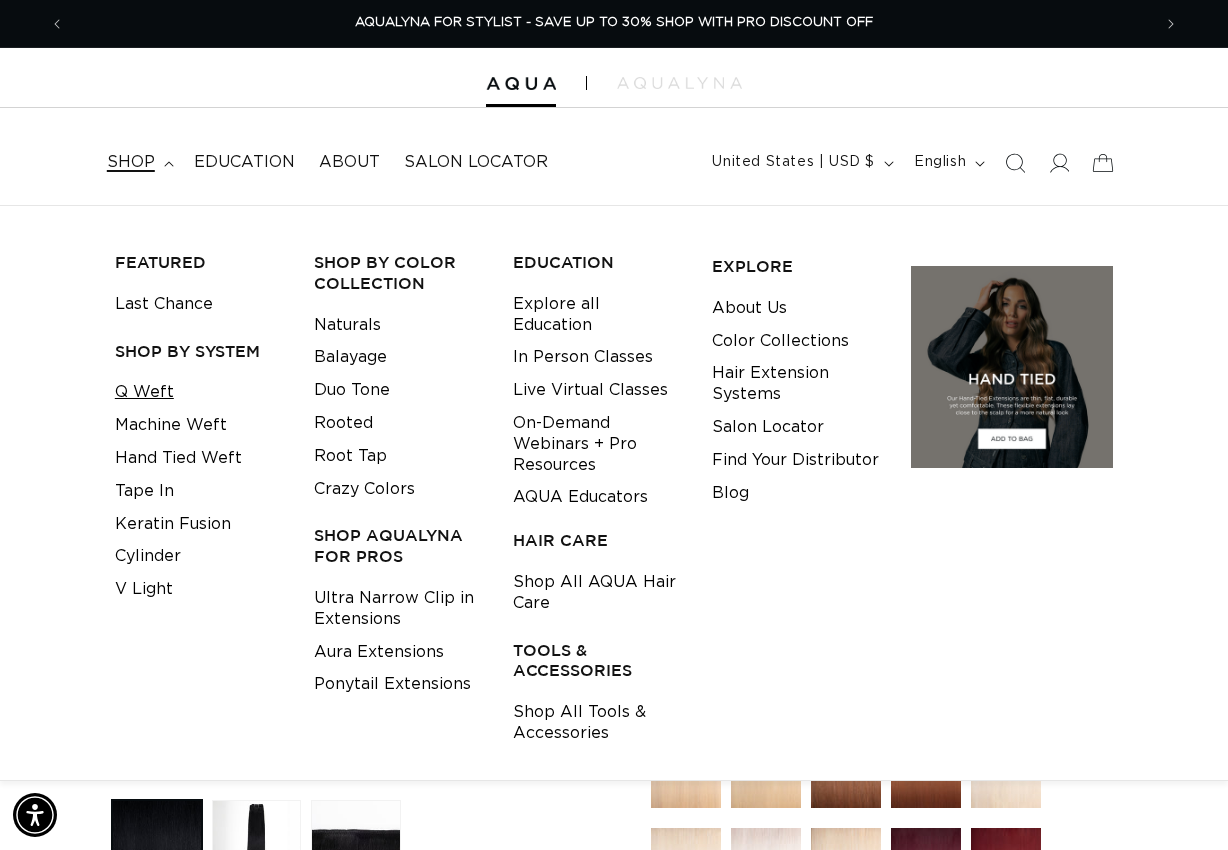 click on "Q Weft" at bounding box center [144, 392] 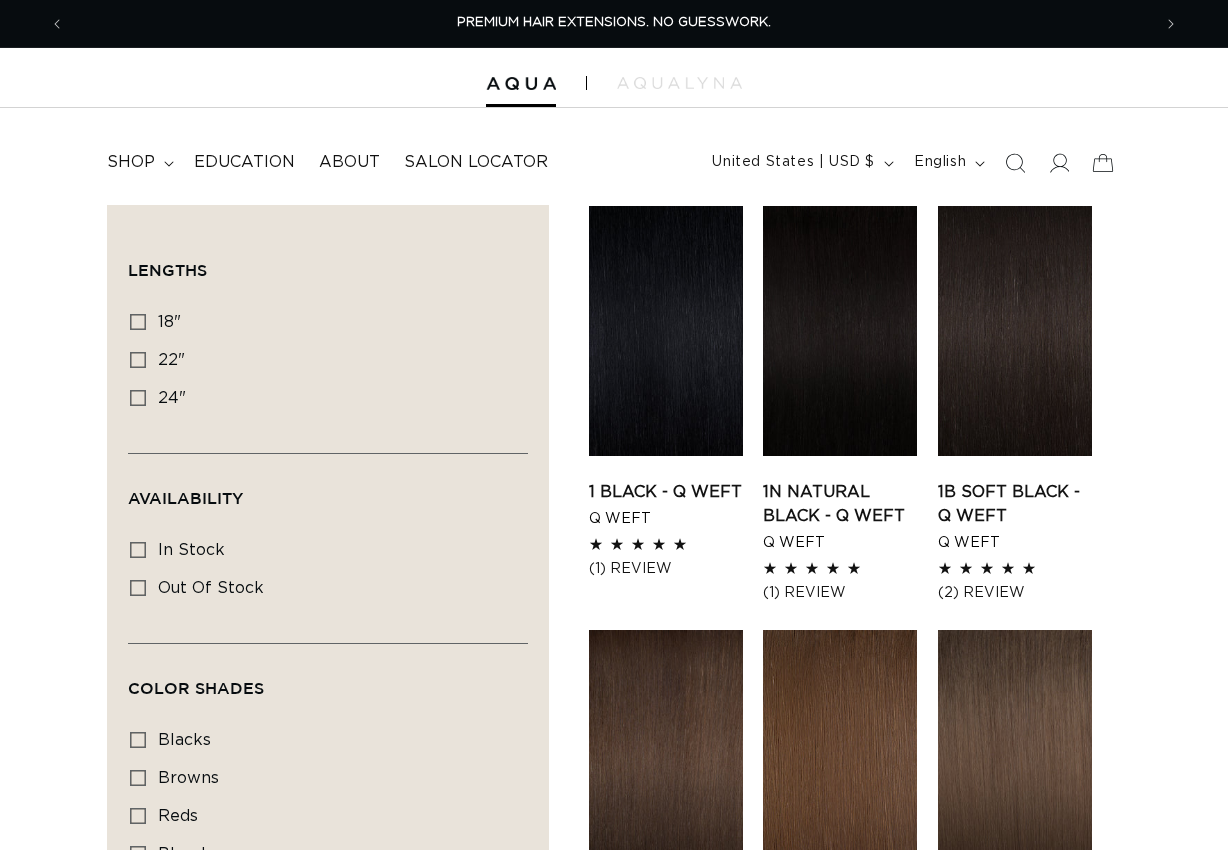 click on "2 Dark Brown - Q Weft" at bounding box center [666, 928] 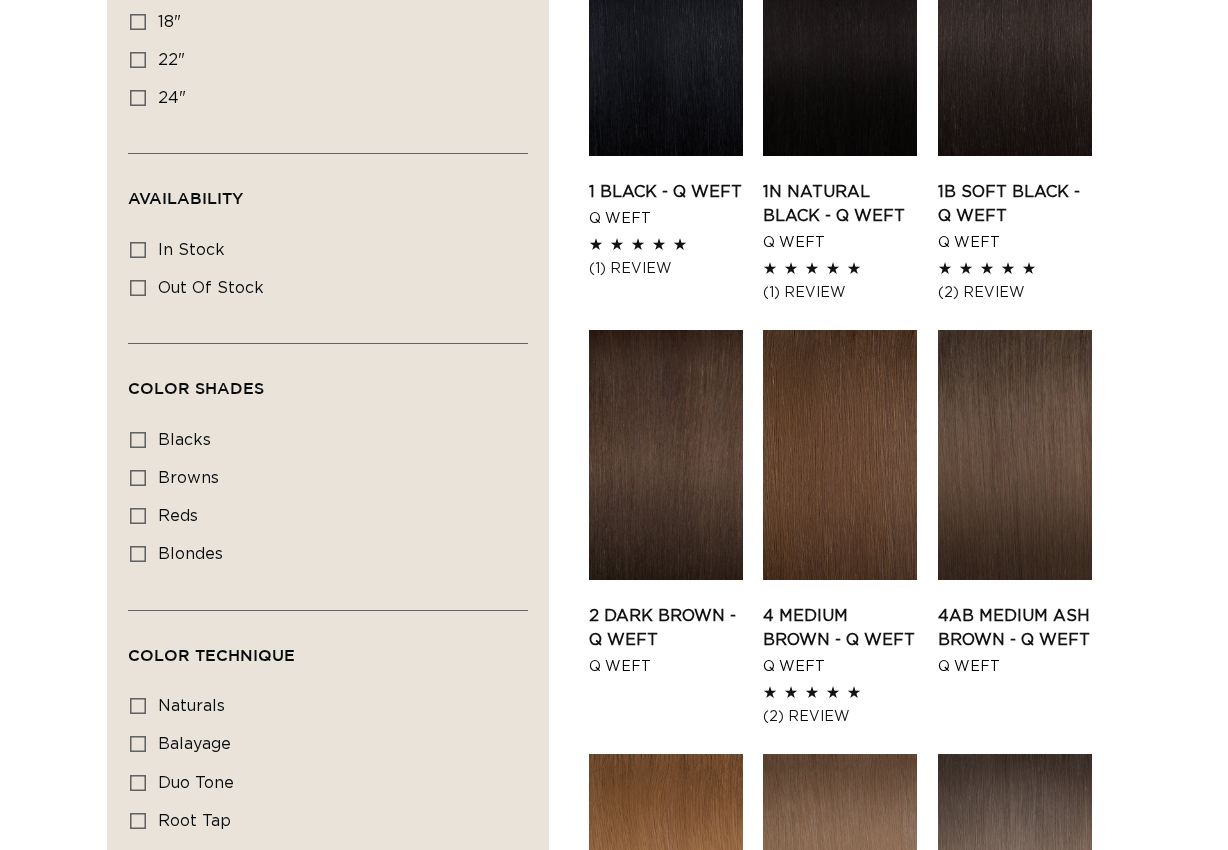 scroll, scrollTop: 0, scrollLeft: 0, axis: both 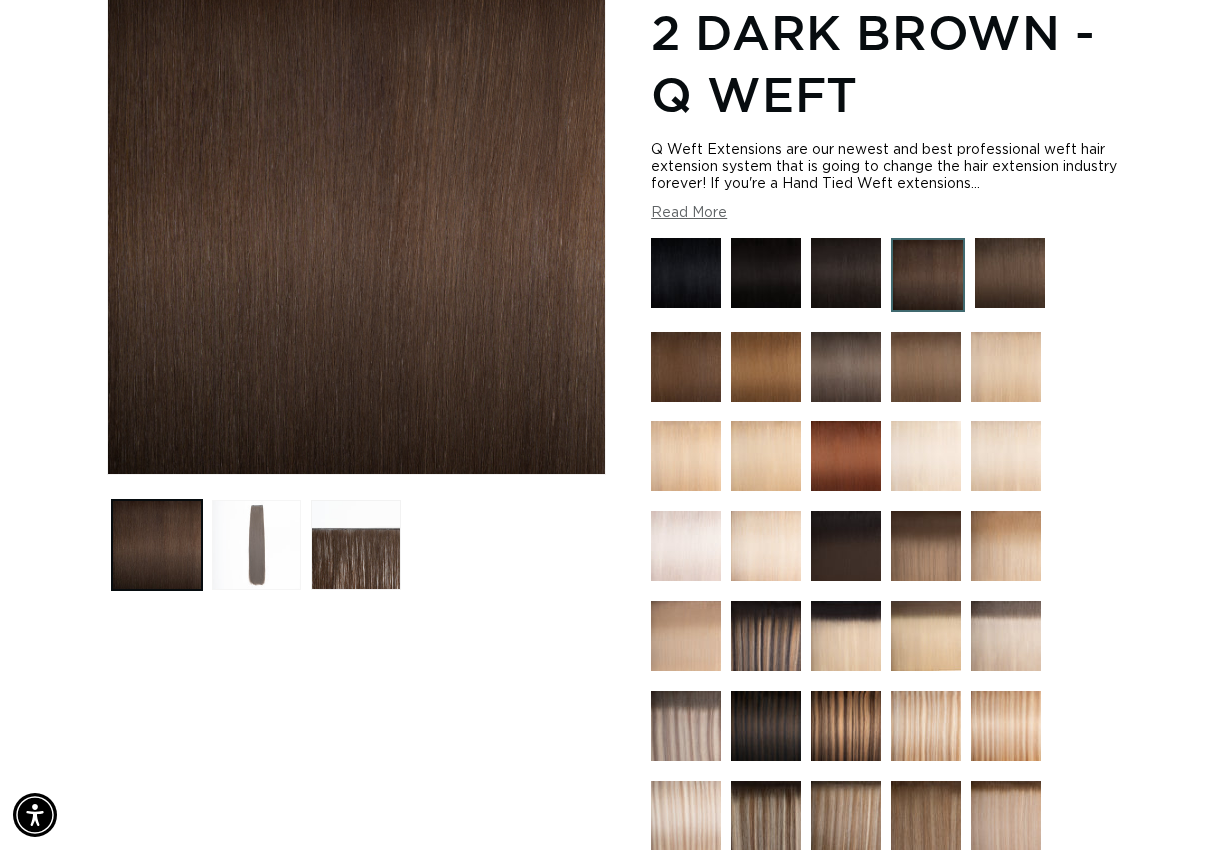 click at bounding box center [257, 545] 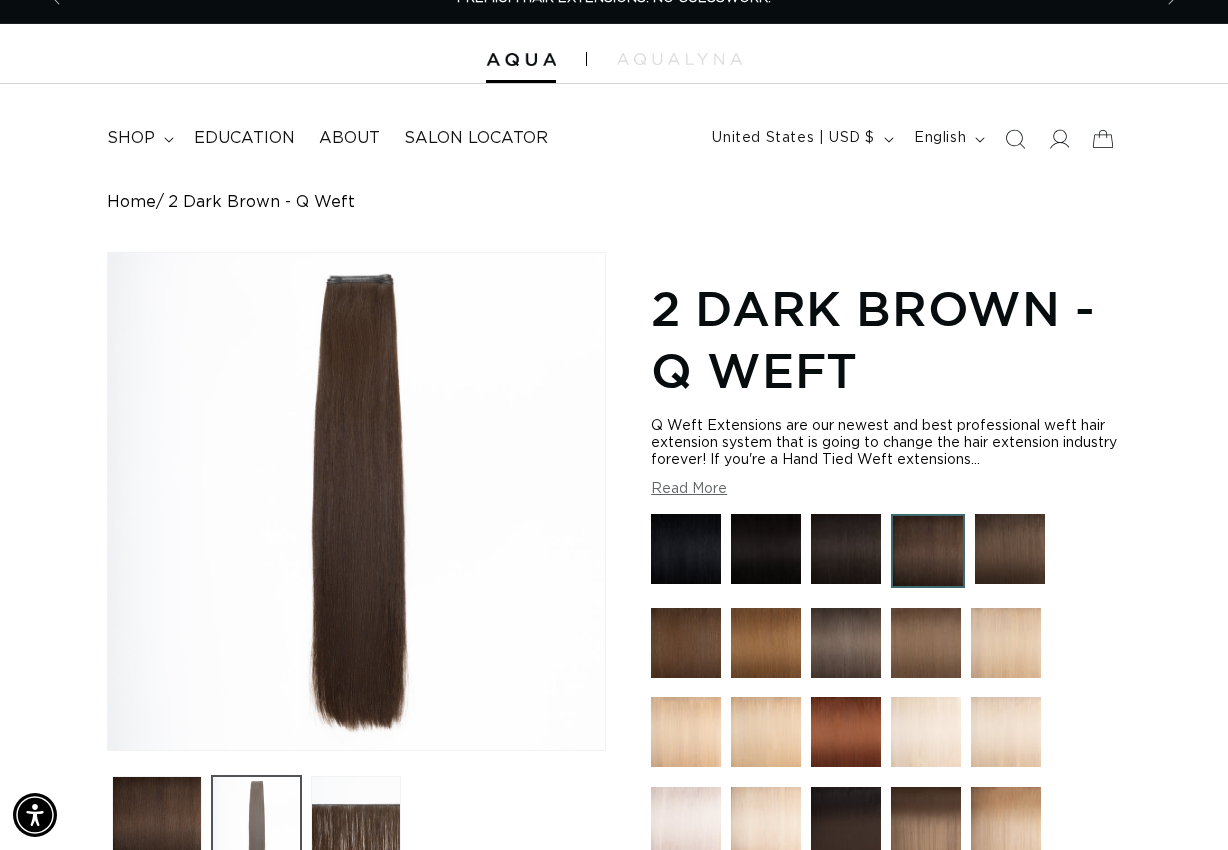 scroll, scrollTop: 0, scrollLeft: 0, axis: both 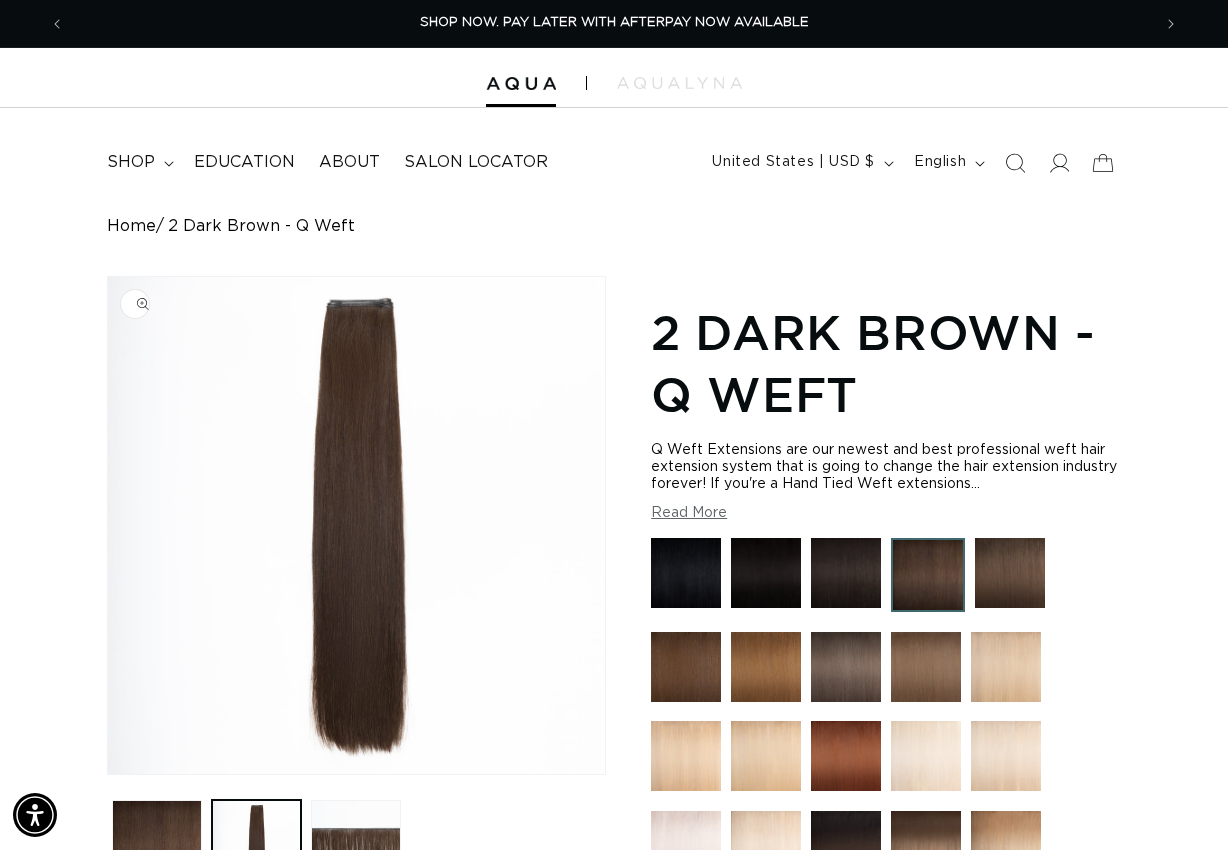 click at bounding box center (356, 525) 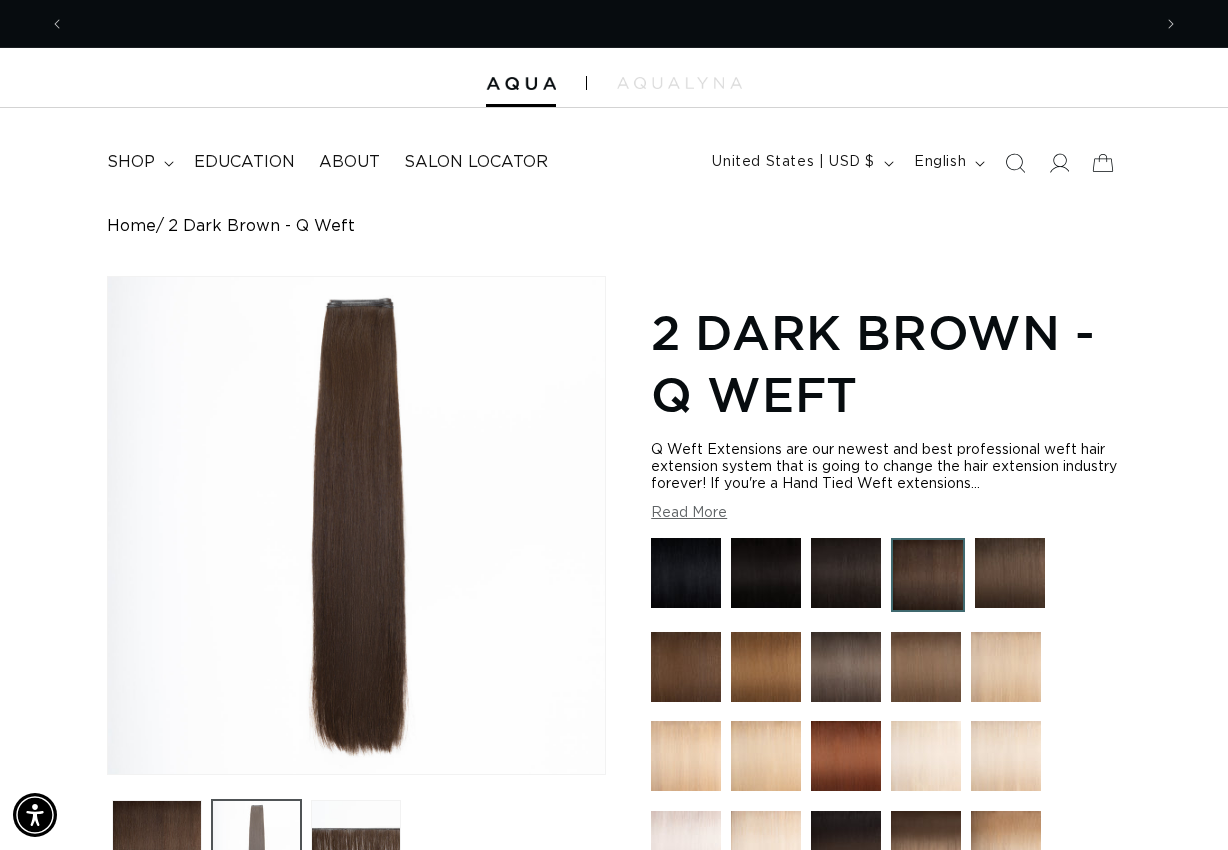 scroll, scrollTop: 0, scrollLeft: 0, axis: both 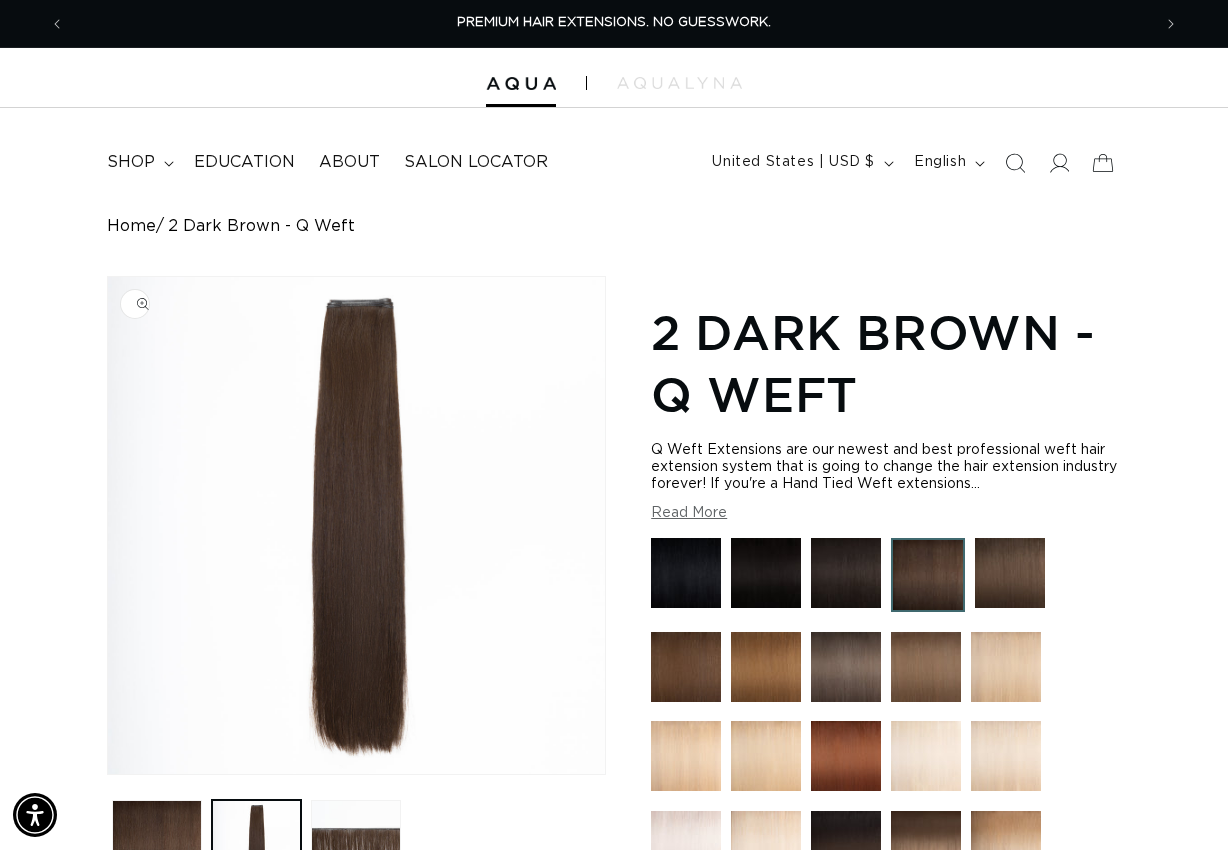 click at bounding box center [356, 525] 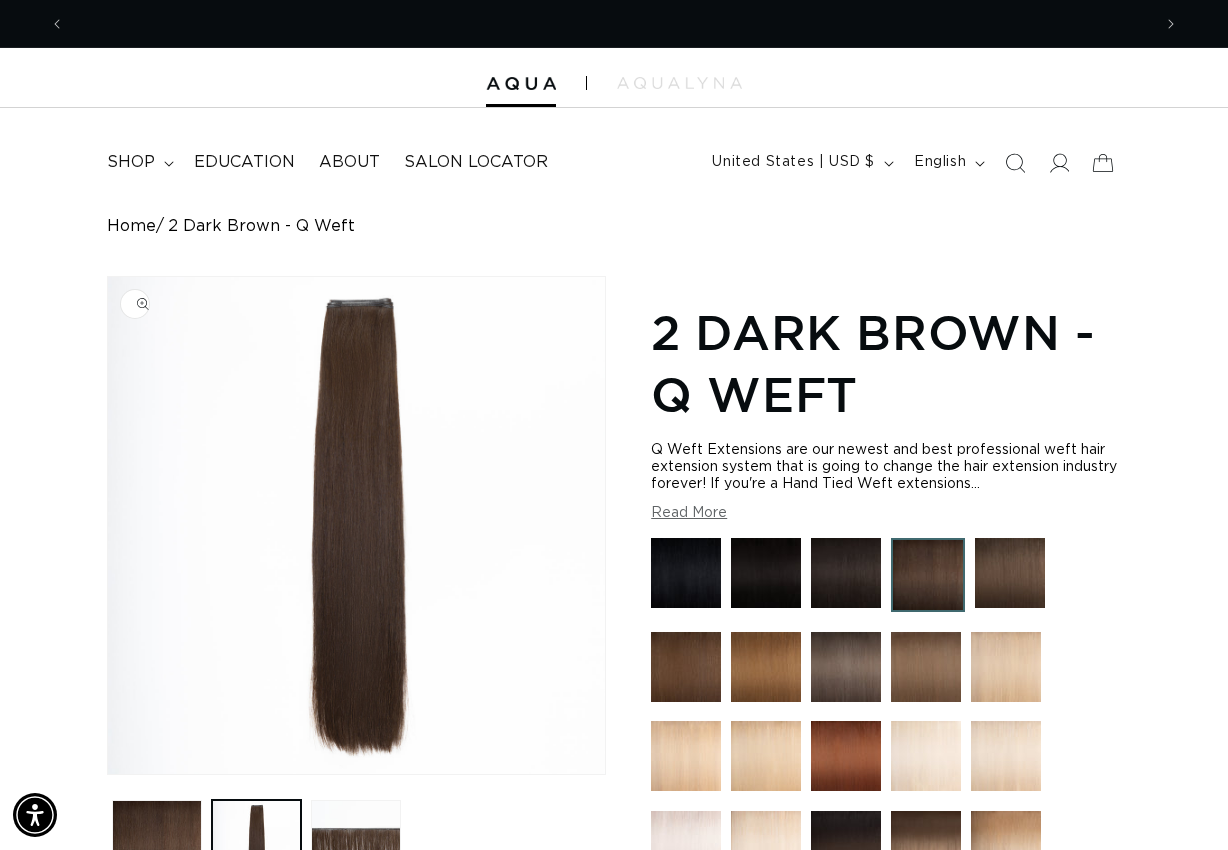 scroll, scrollTop: 0, scrollLeft: 1086, axis: horizontal 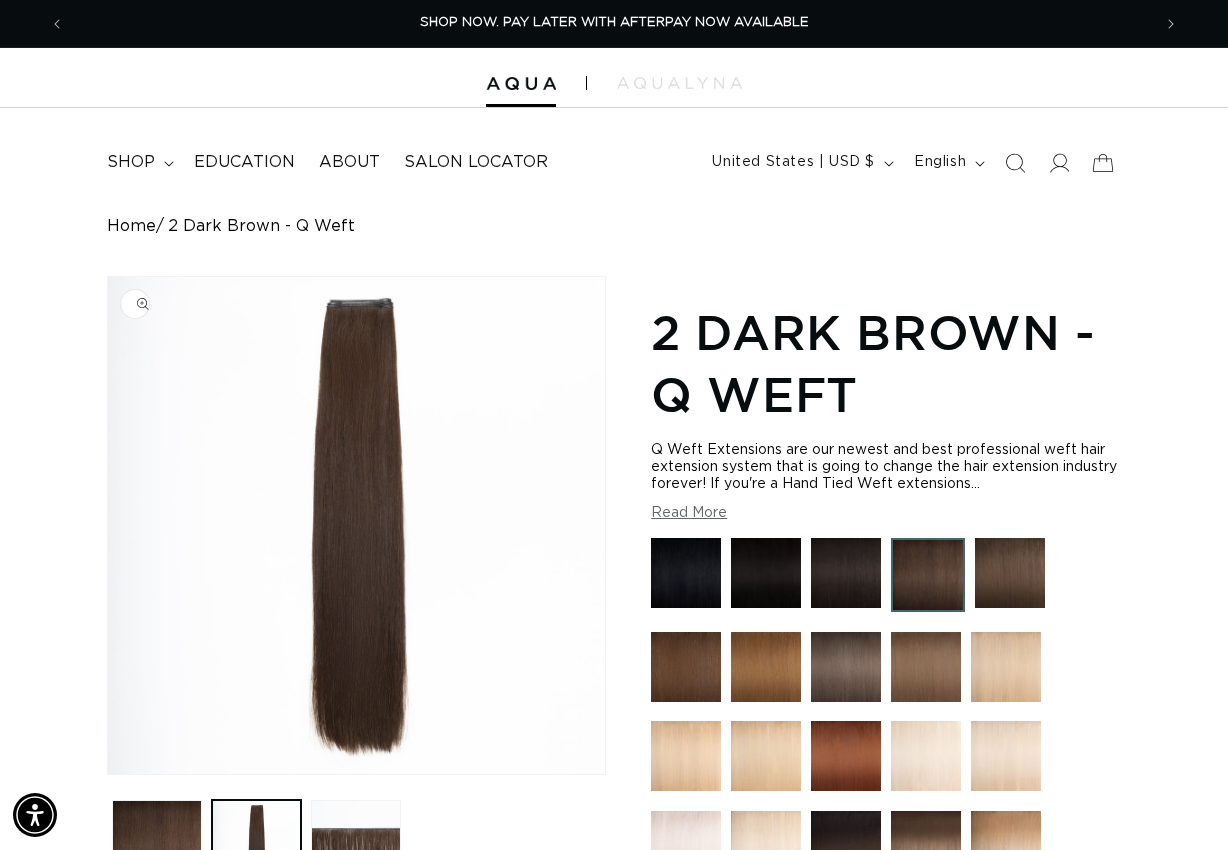 click at bounding box center [356, 525] 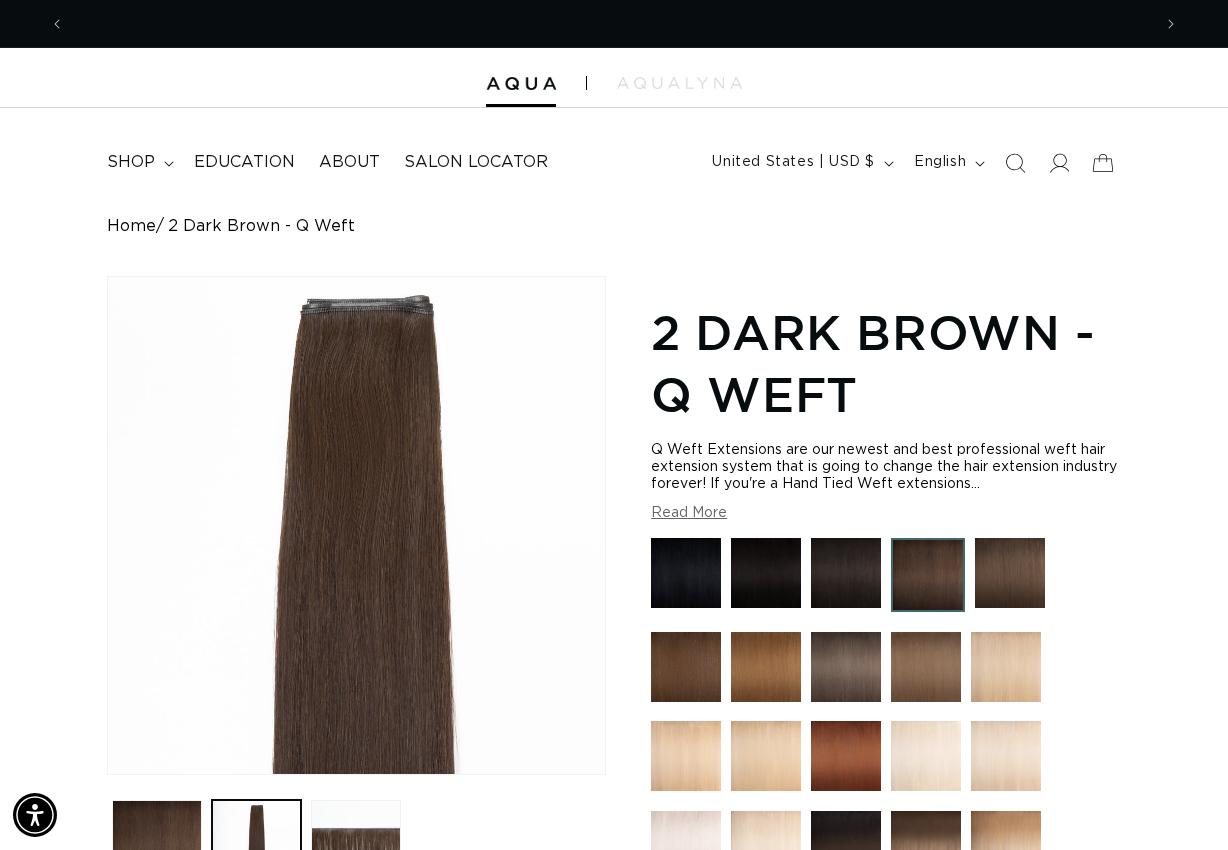 scroll, scrollTop: 0, scrollLeft: 2172, axis: horizontal 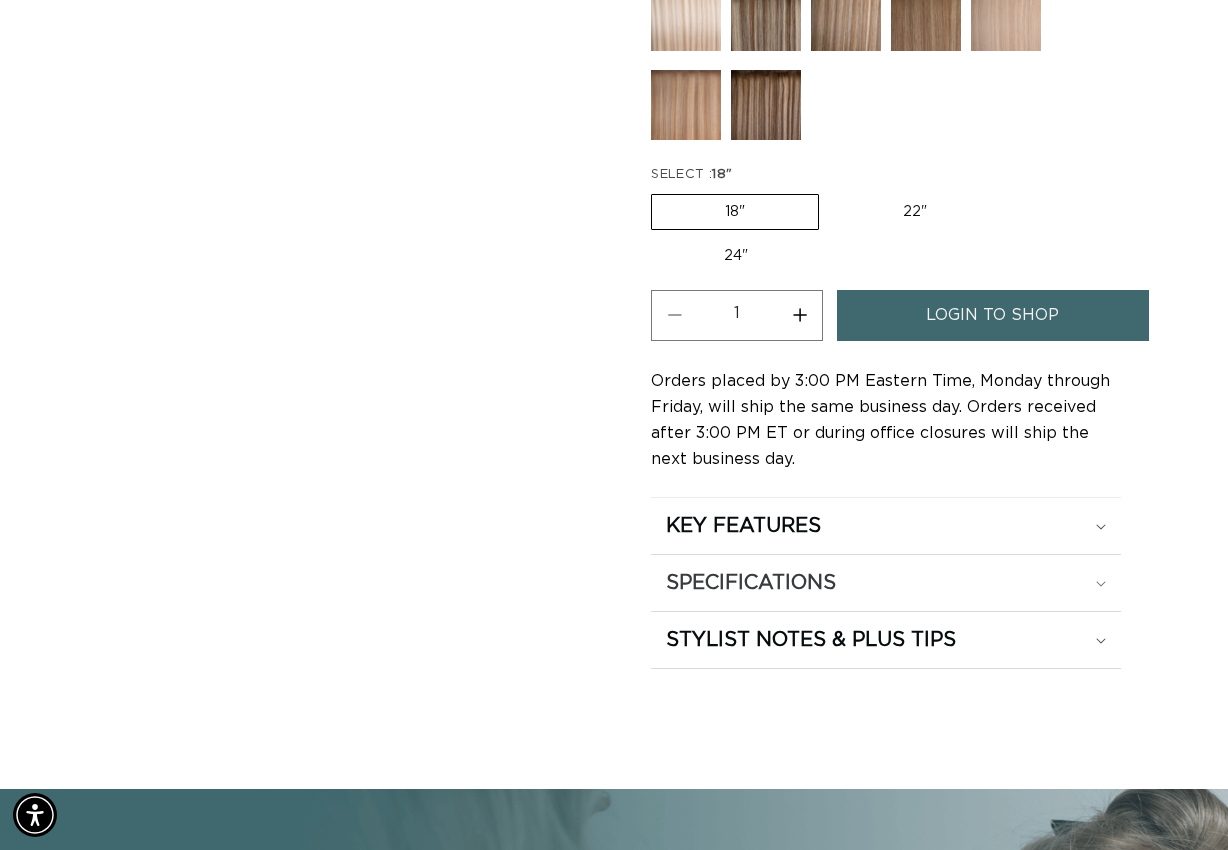 click on "SPECIFICATIONS" at bounding box center (886, 526) 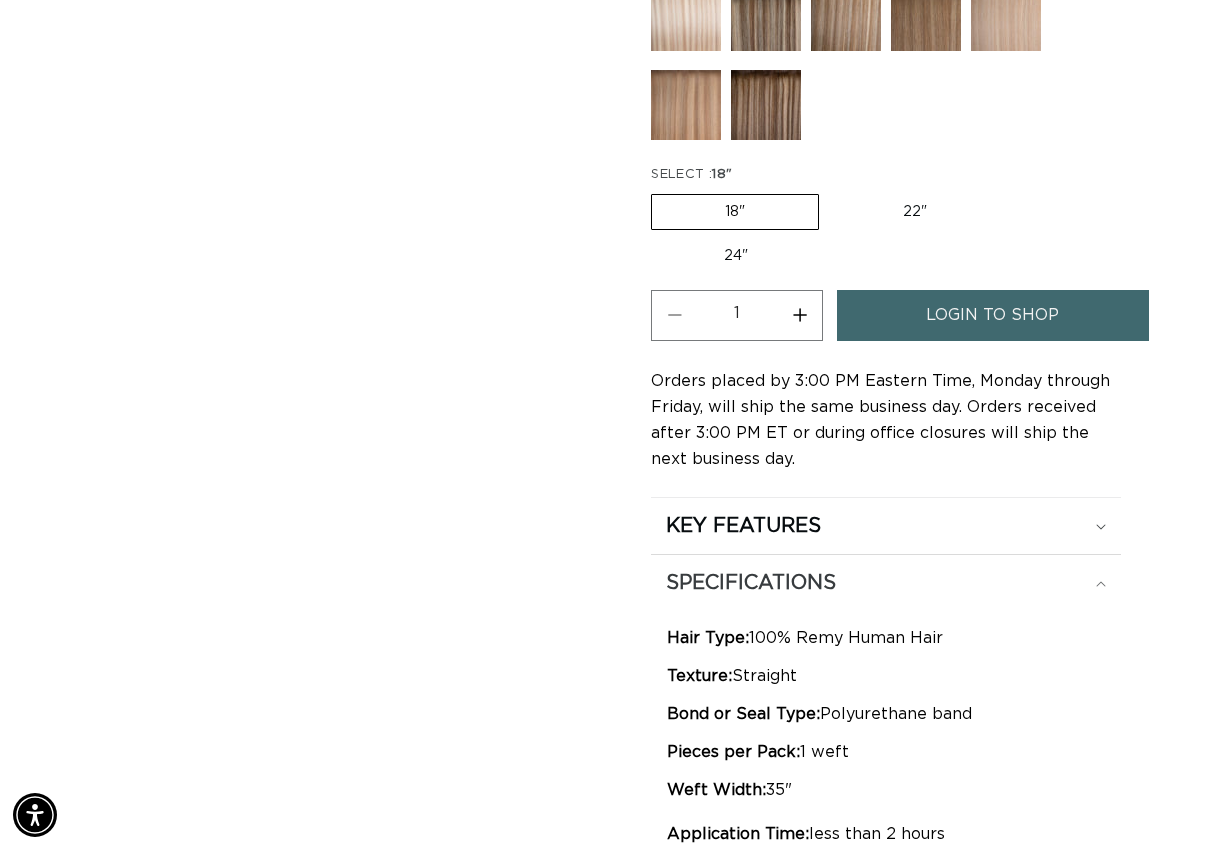scroll, scrollTop: 0, scrollLeft: 0, axis: both 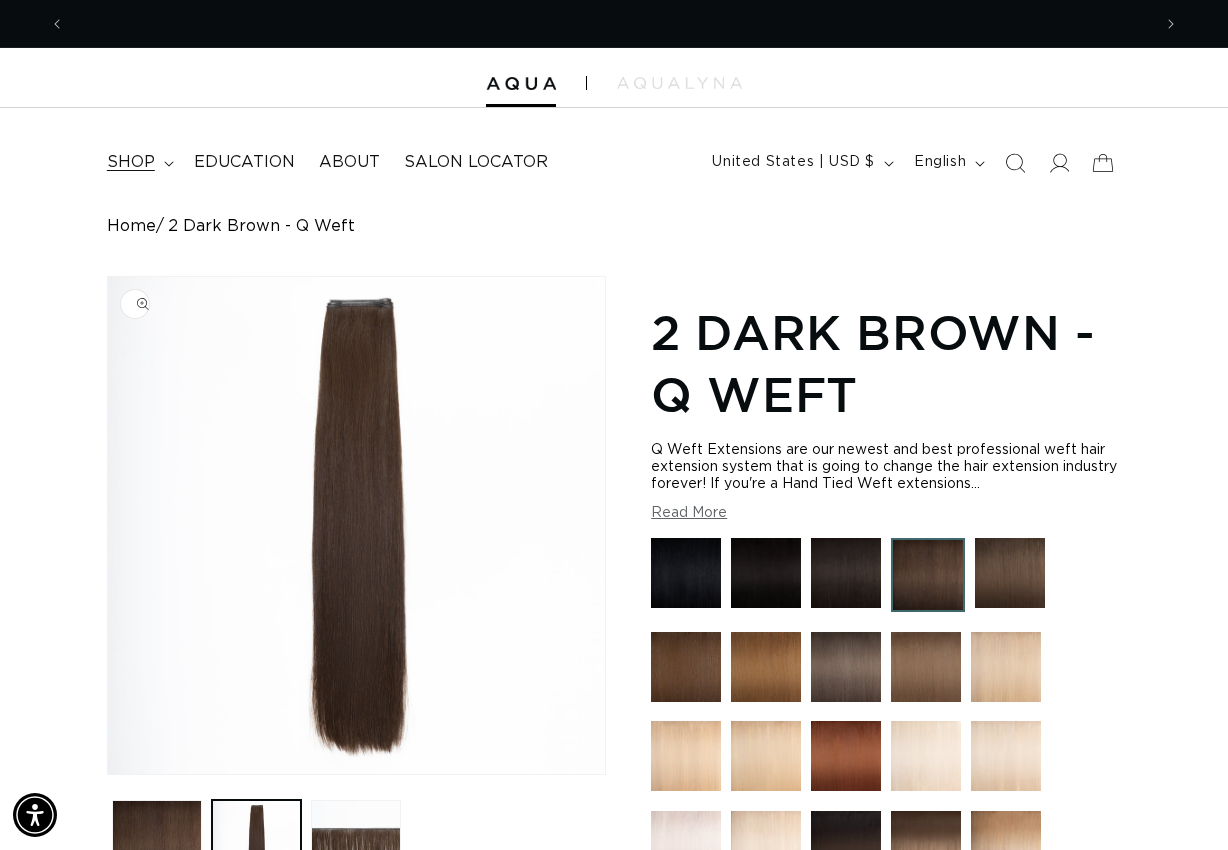 click 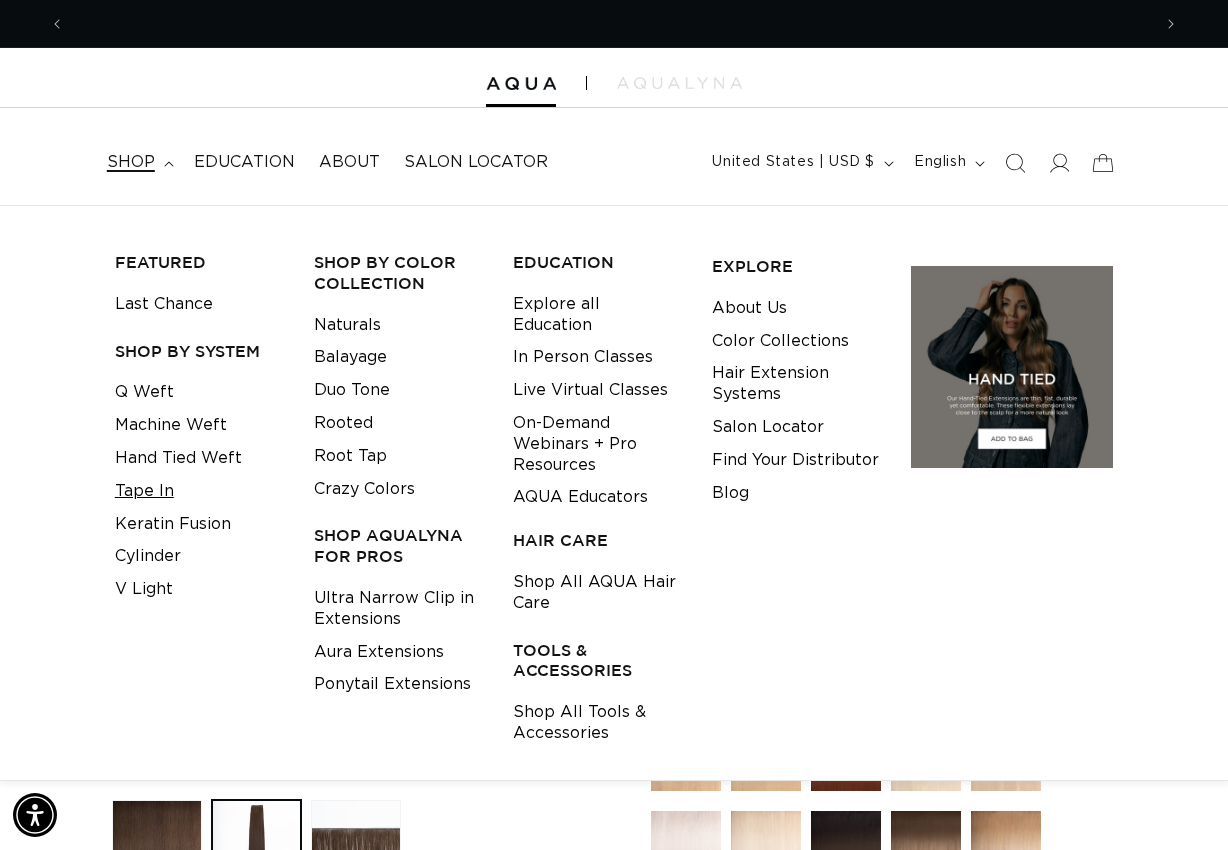 scroll, scrollTop: 0, scrollLeft: 2172, axis: horizontal 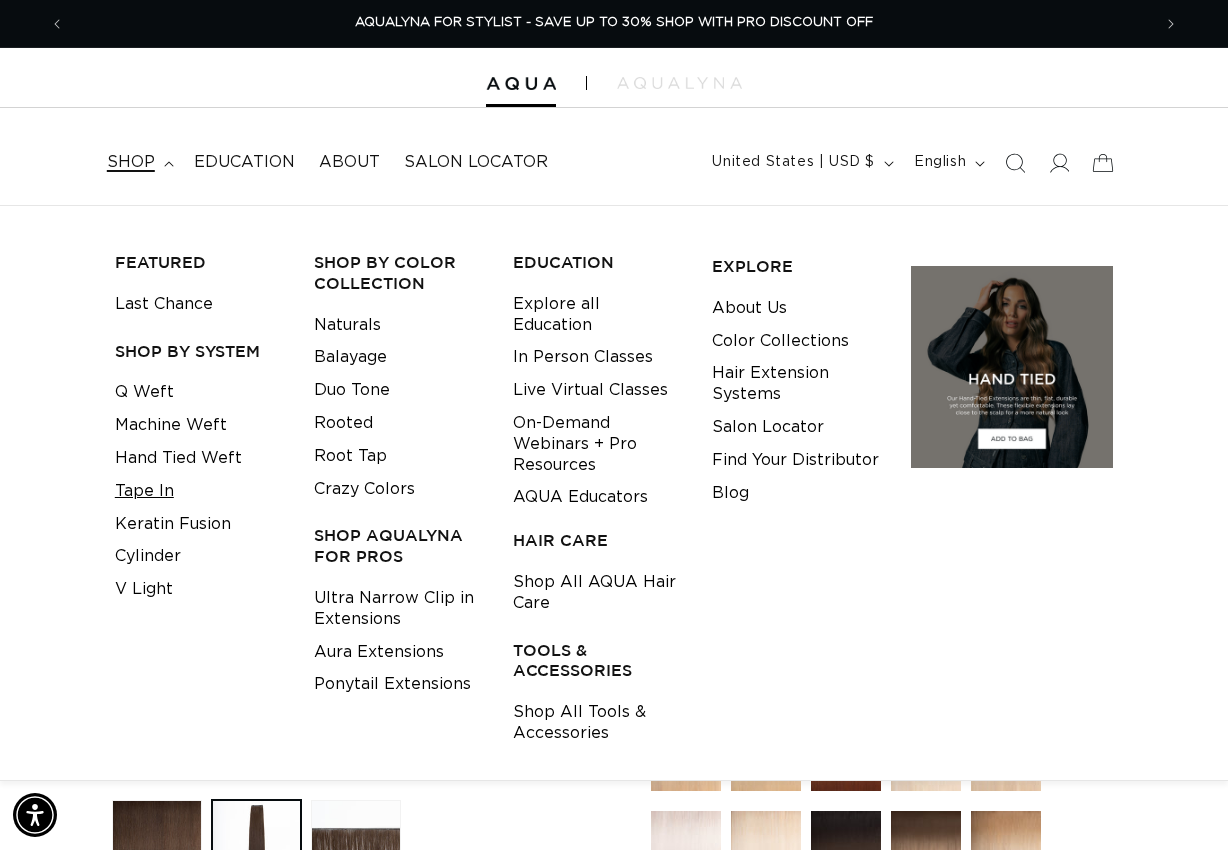 click on "Tape In" at bounding box center [144, 491] 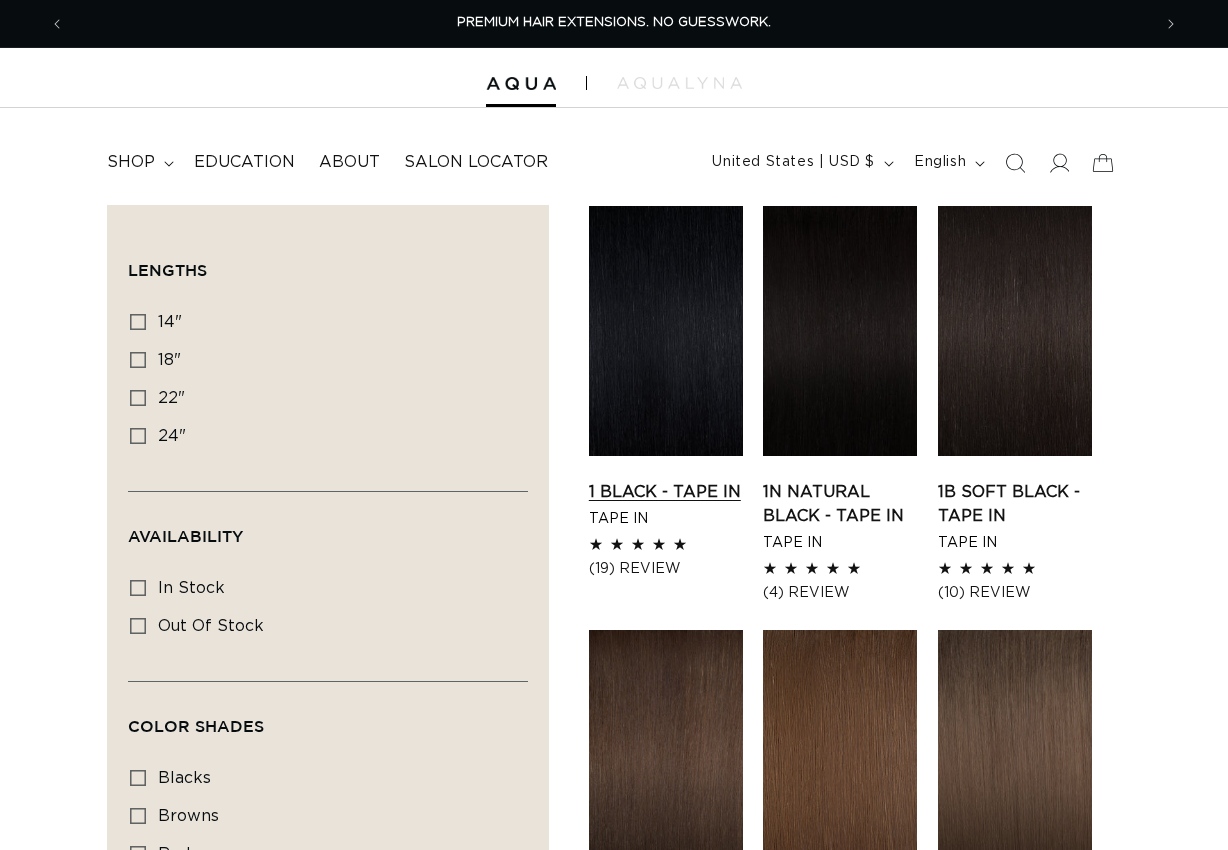 scroll, scrollTop: 0, scrollLeft: 0, axis: both 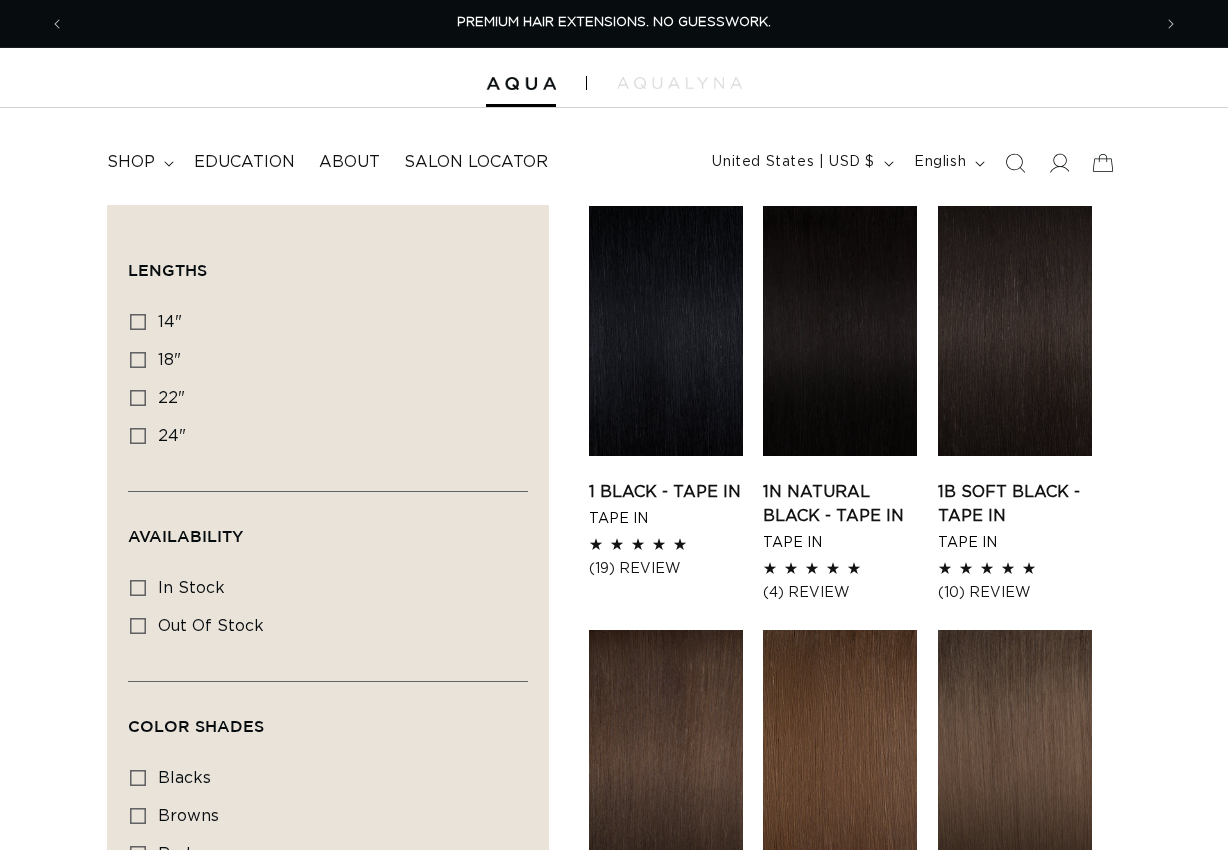 click on "2 Dark Brown - Tape In" at bounding box center [666, 928] 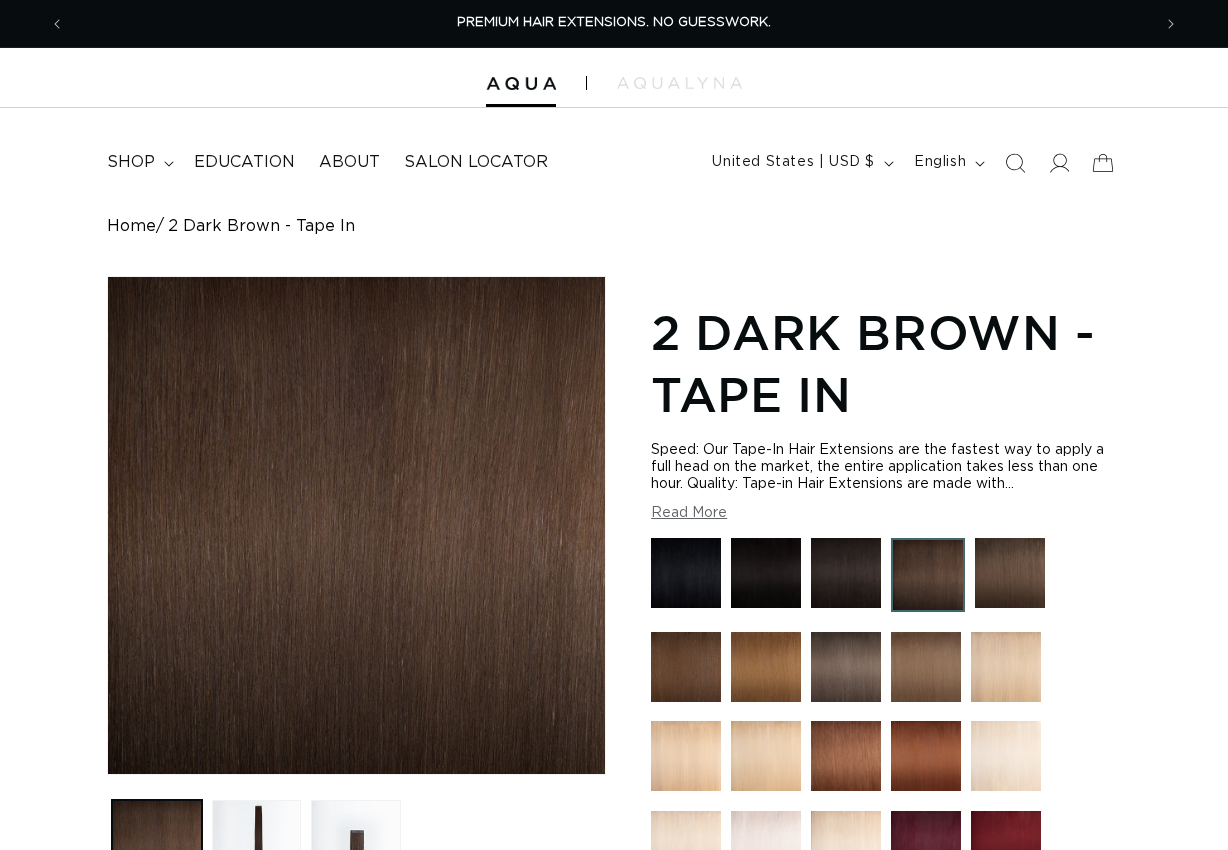 scroll, scrollTop: 0, scrollLeft: 0, axis: both 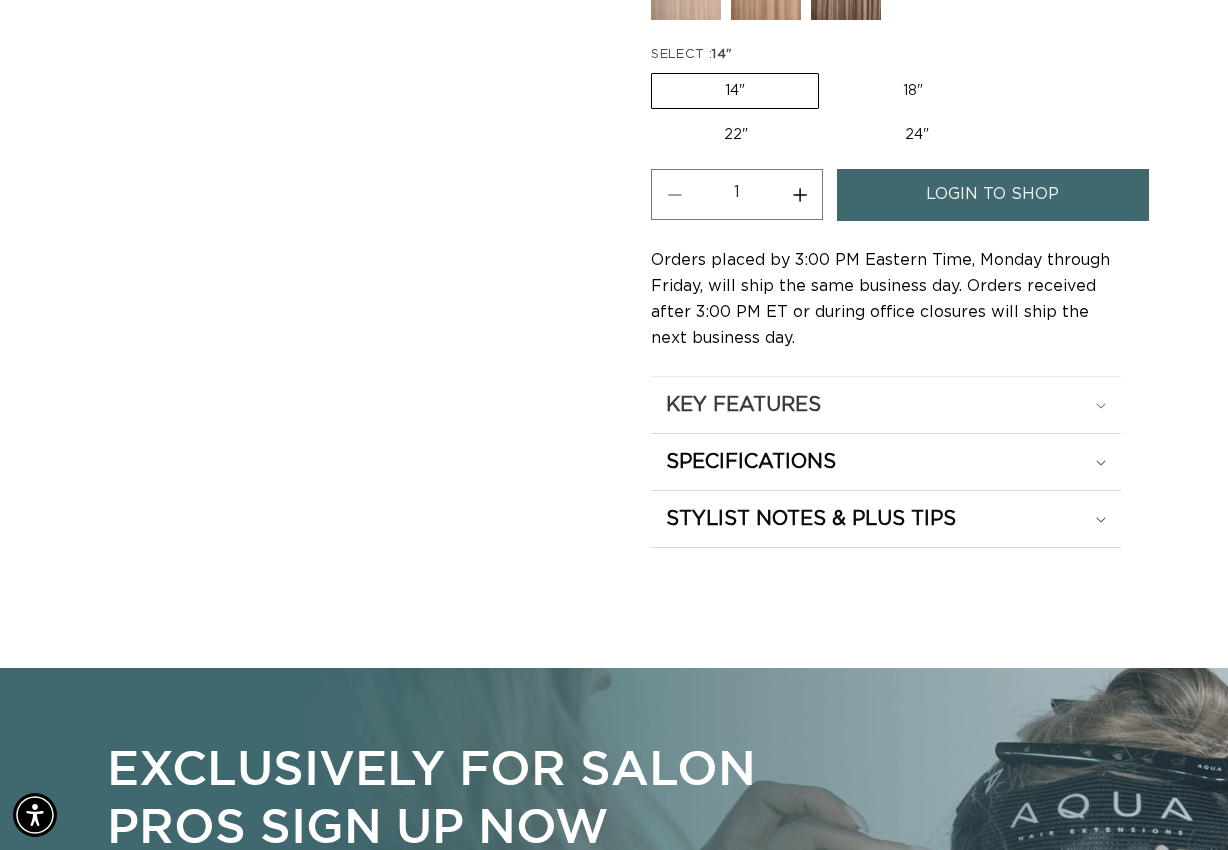 click on "KEY FEATURES" at bounding box center (886, 405) 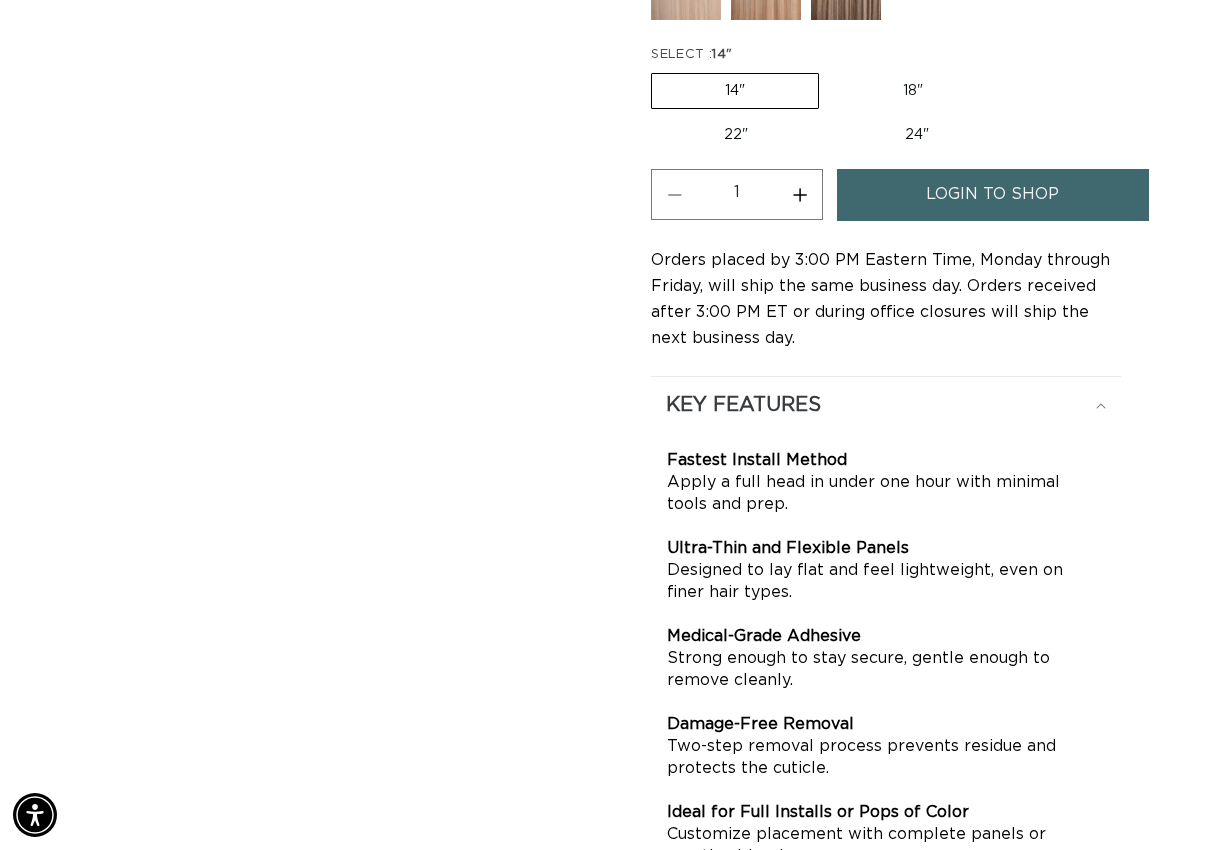 scroll, scrollTop: 0, scrollLeft: 1086, axis: horizontal 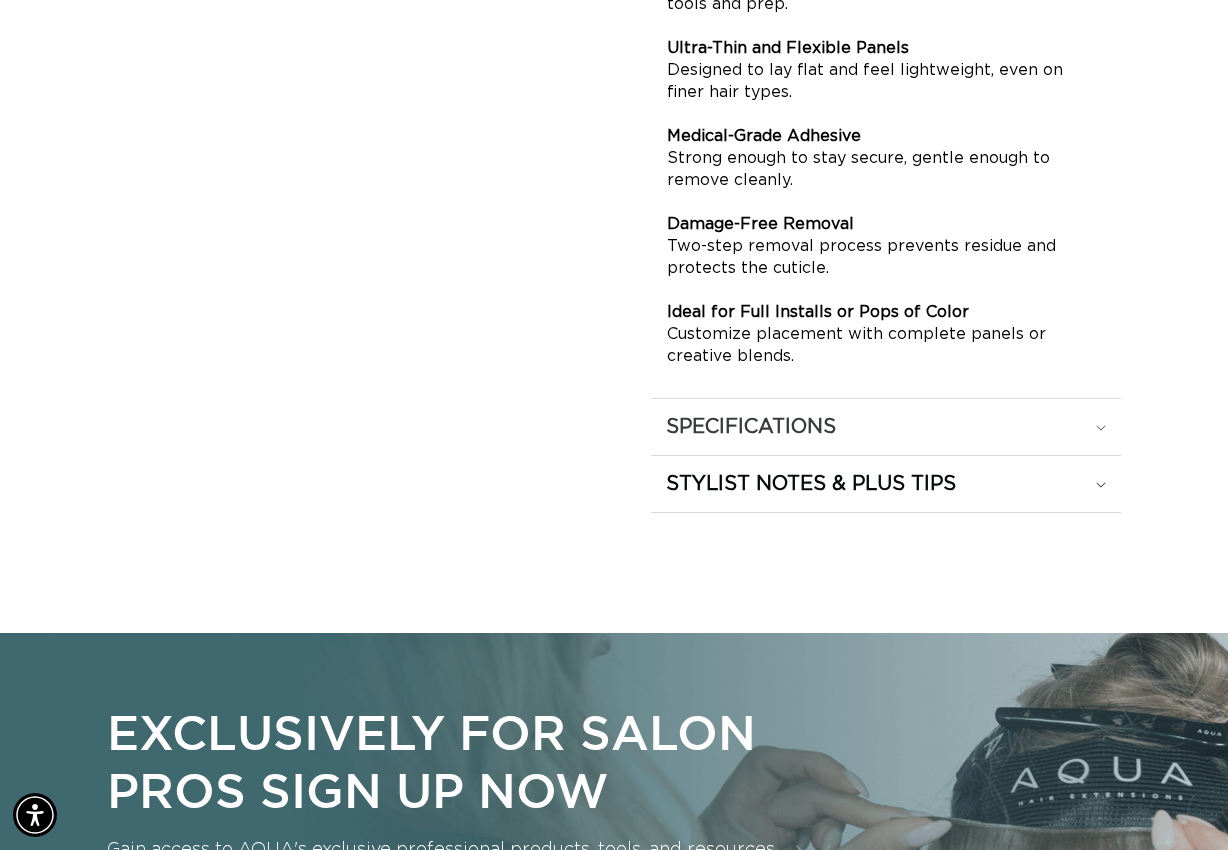 click on "SPECIFICATIONS" at bounding box center (886, -95) 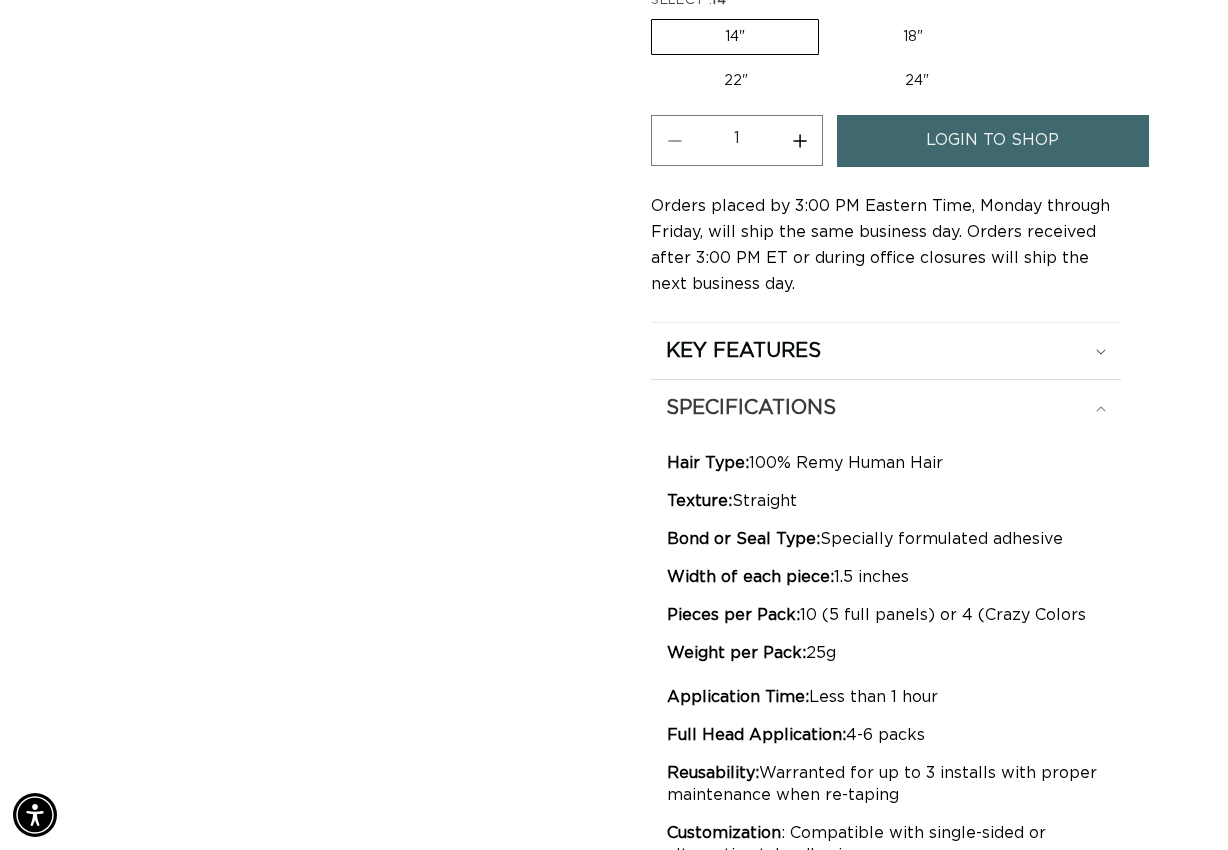scroll, scrollTop: 1400, scrollLeft: 0, axis: vertical 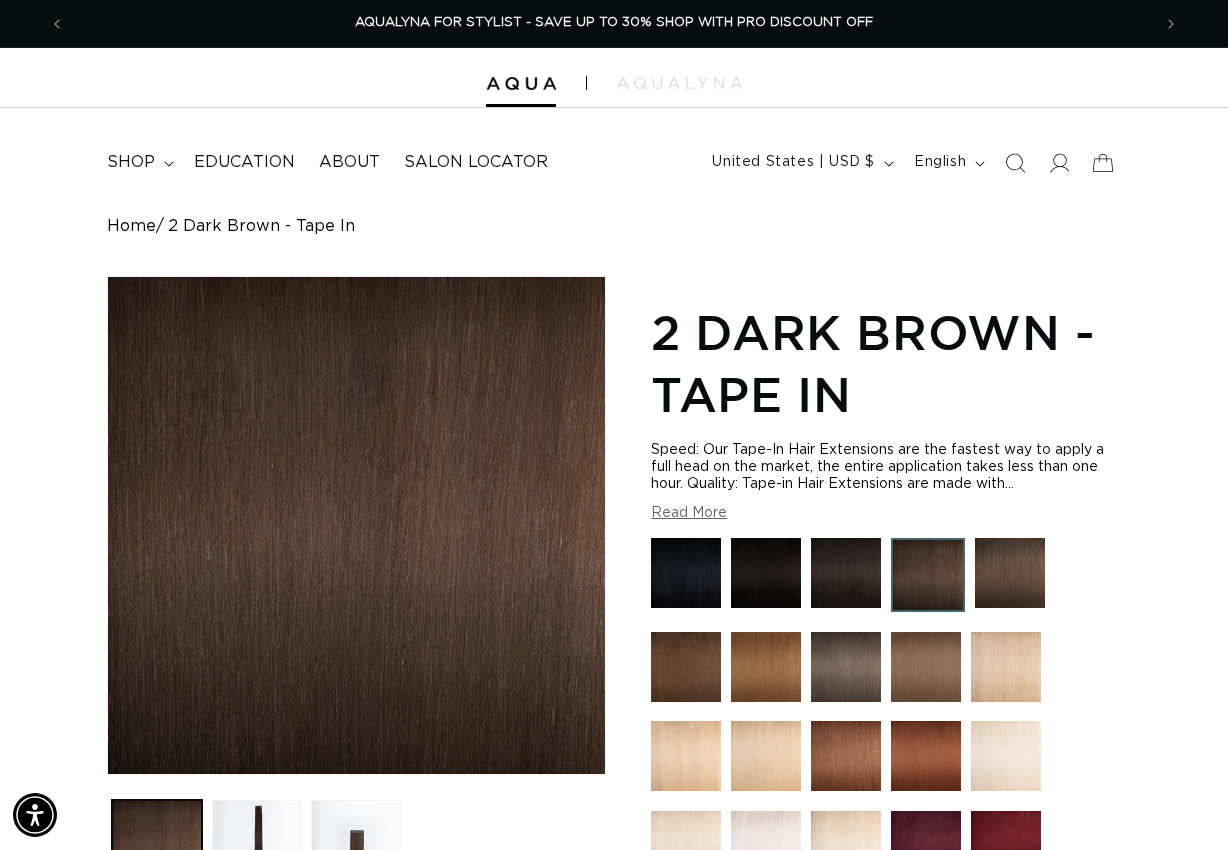 drag, startPoint x: 1142, startPoint y: 635, endPoint x: 905, endPoint y: 127, distance: 560.5649 